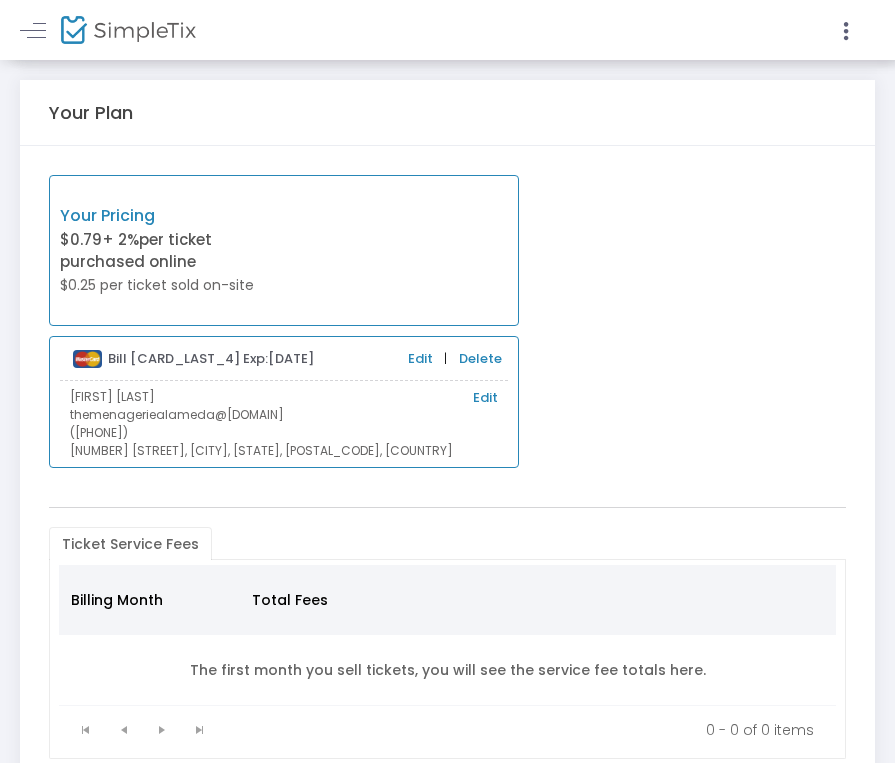scroll, scrollTop: 0, scrollLeft: 0, axis: both 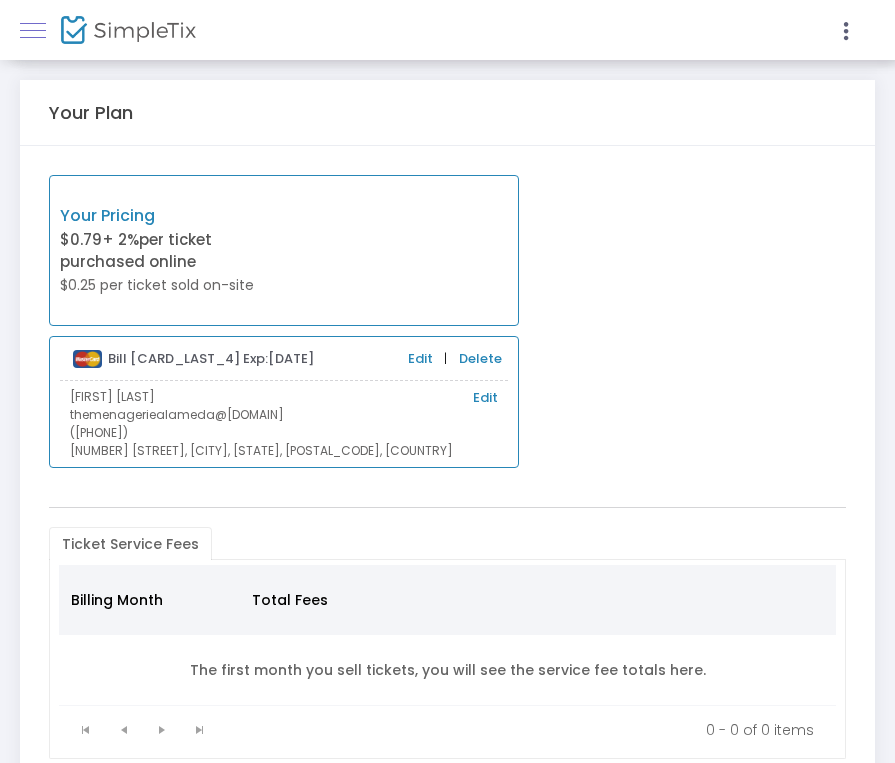 click at bounding box center [33, 30] 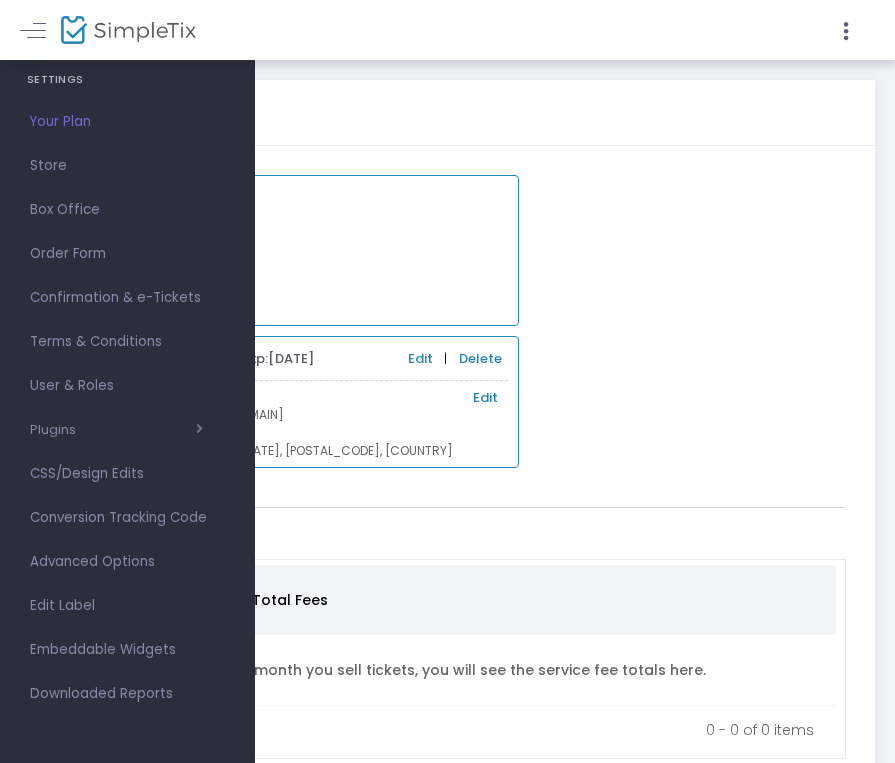 click on "Your Pricing  $0.79   + 2%  per ticket purchased online  $0.25 per ticket sold on-site" at bounding box center (284, 250) 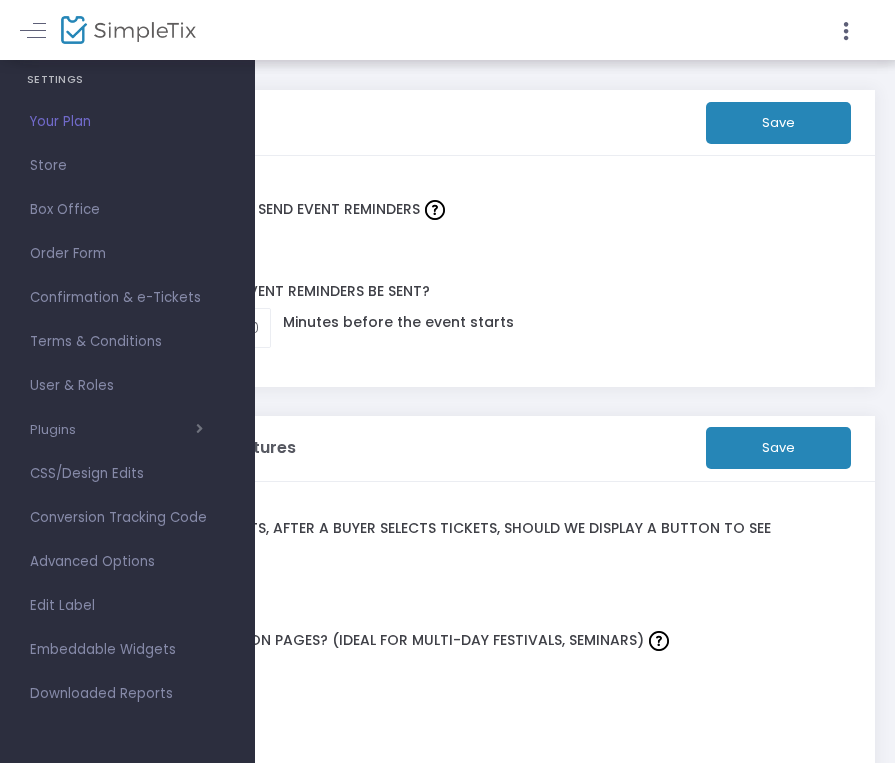click on "ON OFF  Automatically schedule & send event Reminders" 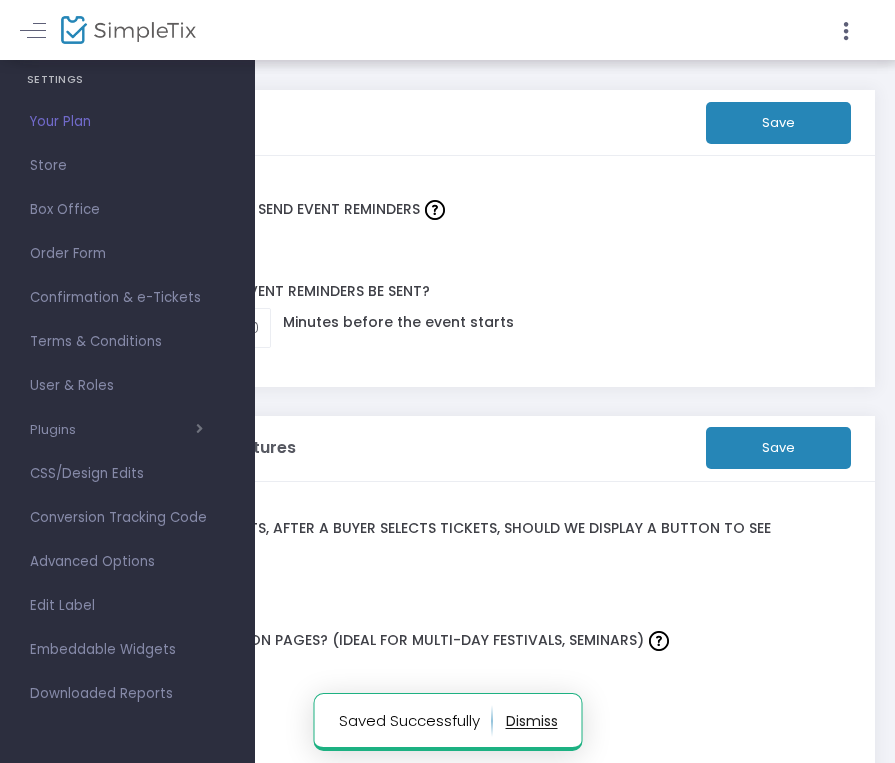 click 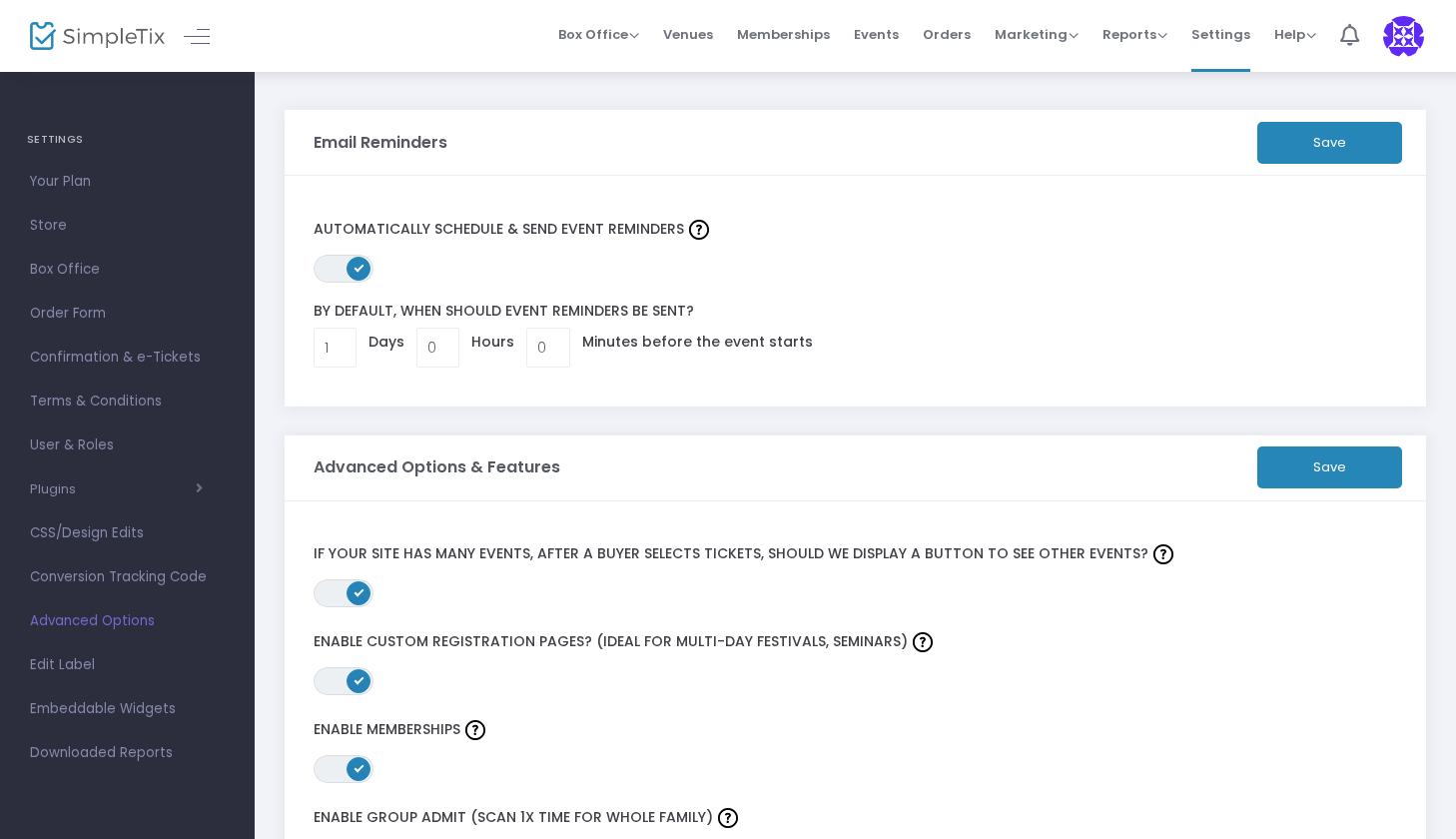 scroll, scrollTop: 0, scrollLeft: 0, axis: both 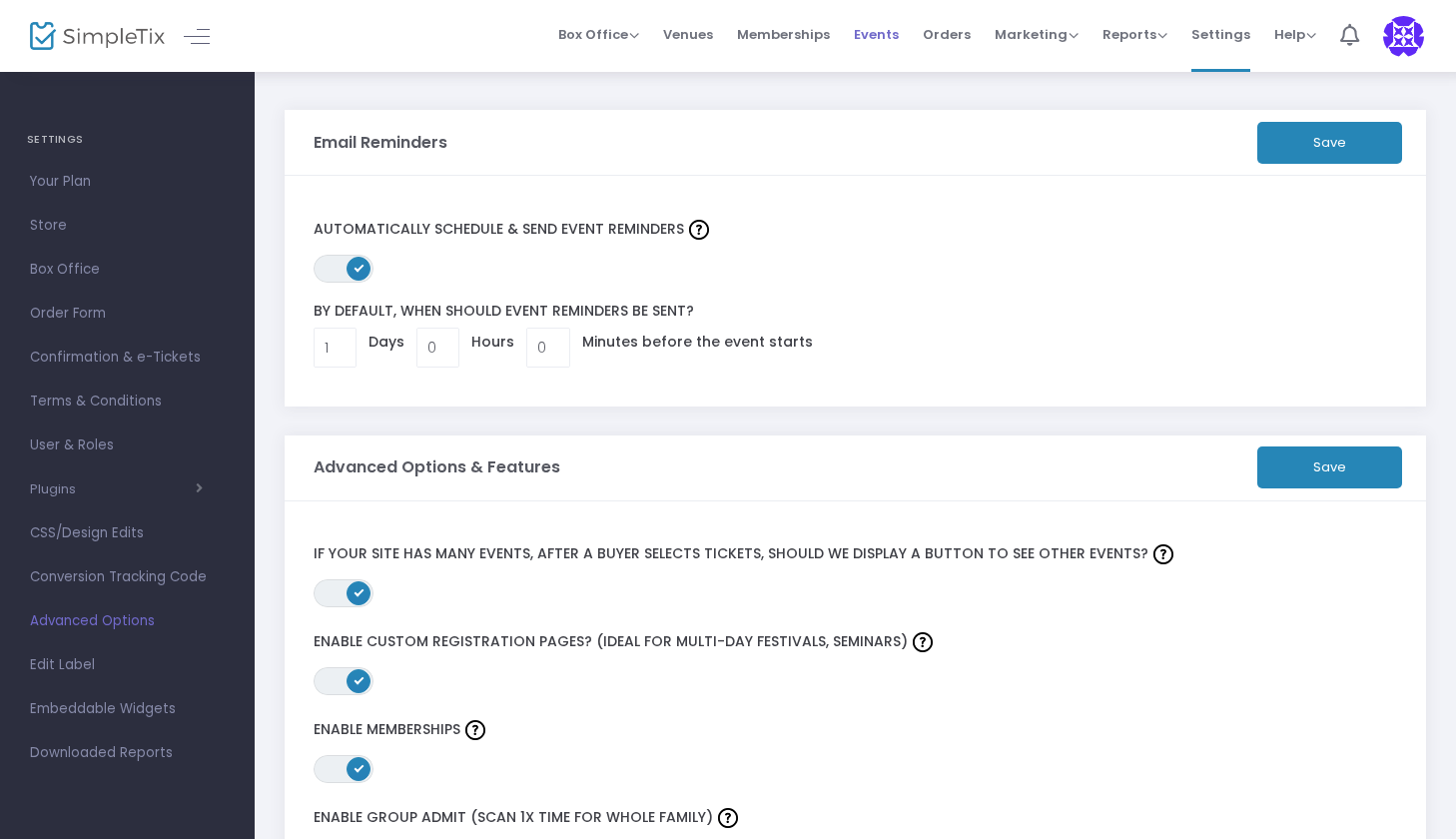 click on "Events" at bounding box center (876, 34) 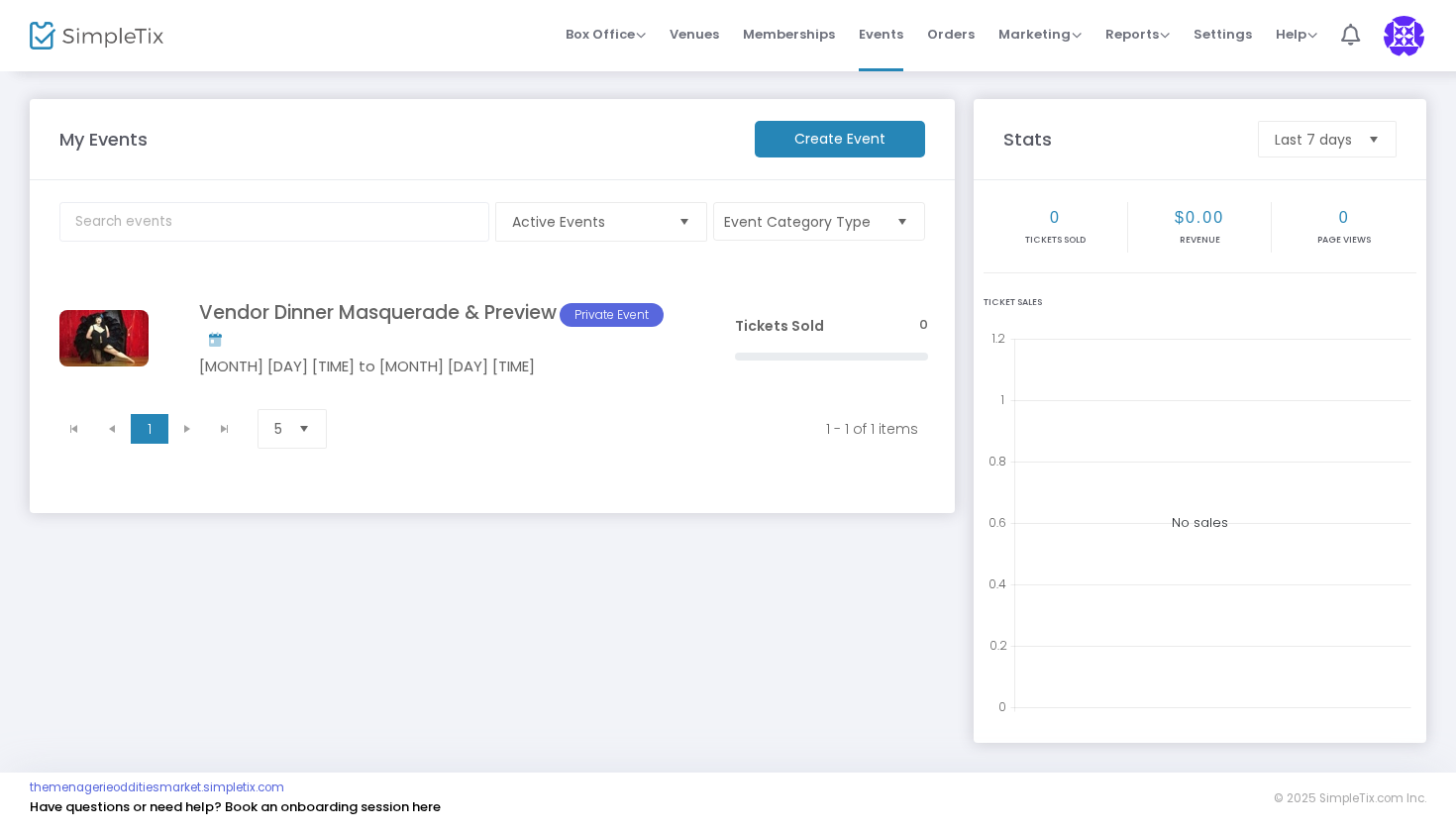 click at bounding box center (304, 429) 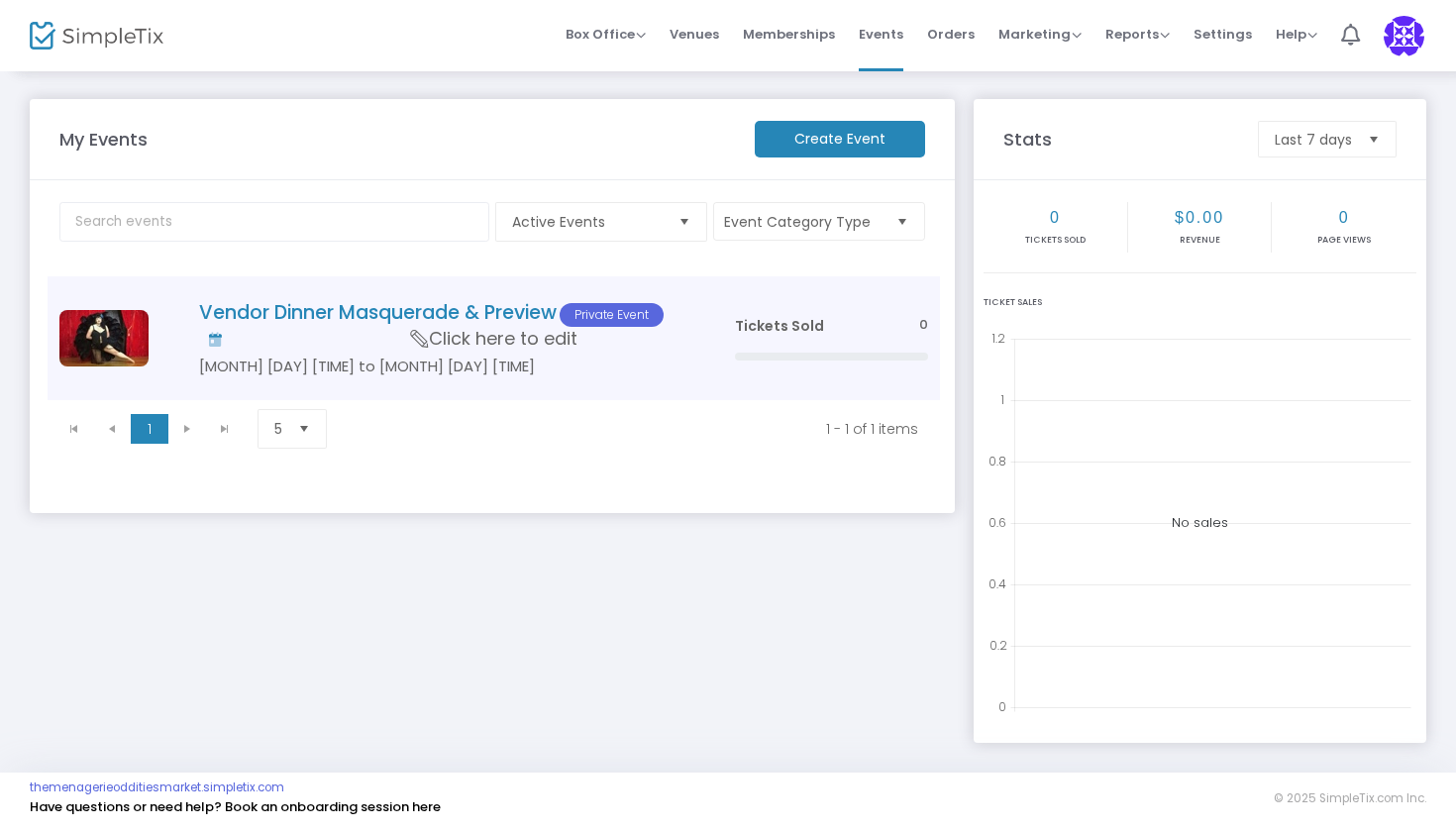 click 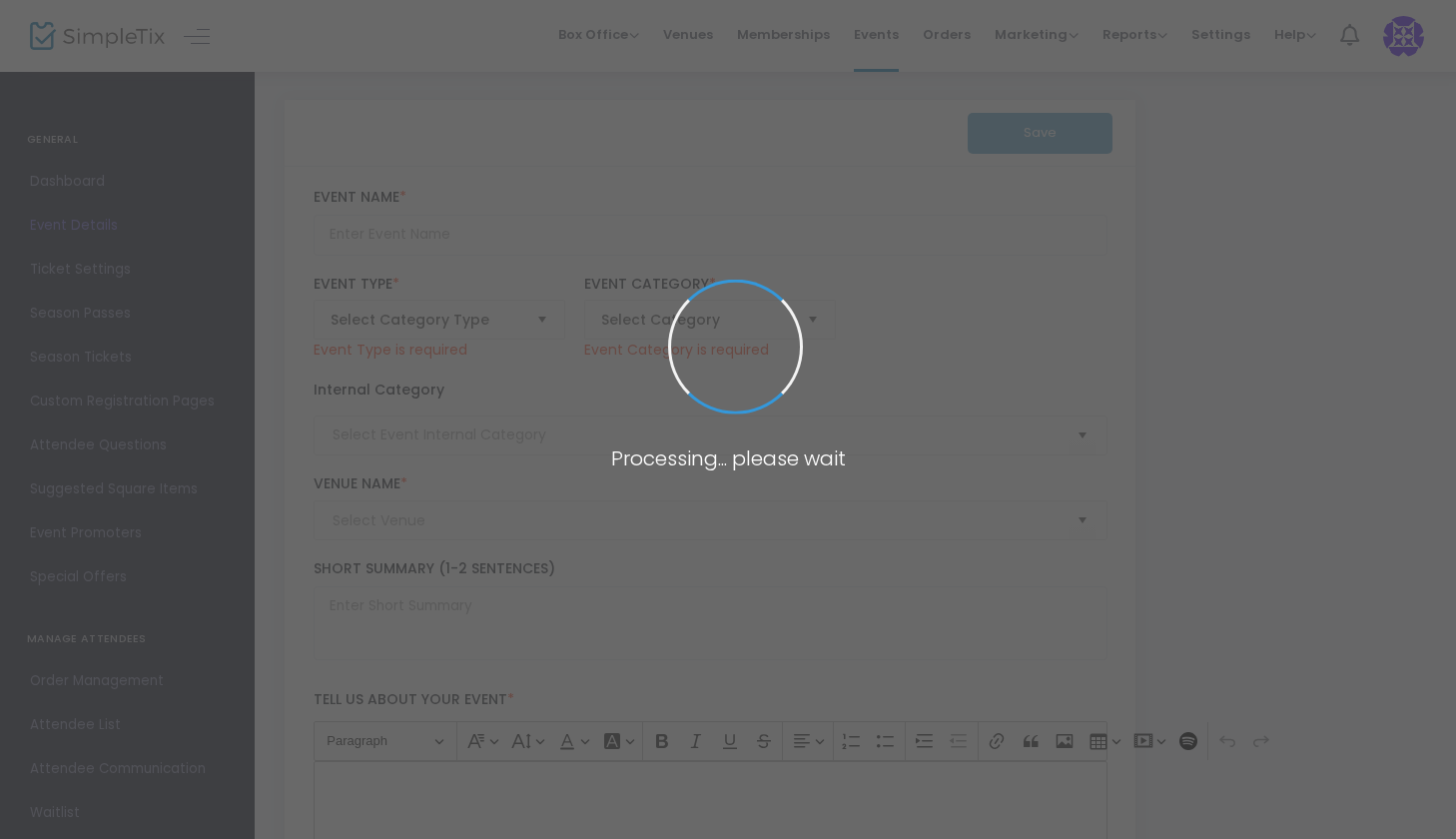 type on "Vendor Dinner Masquerade & Preview" 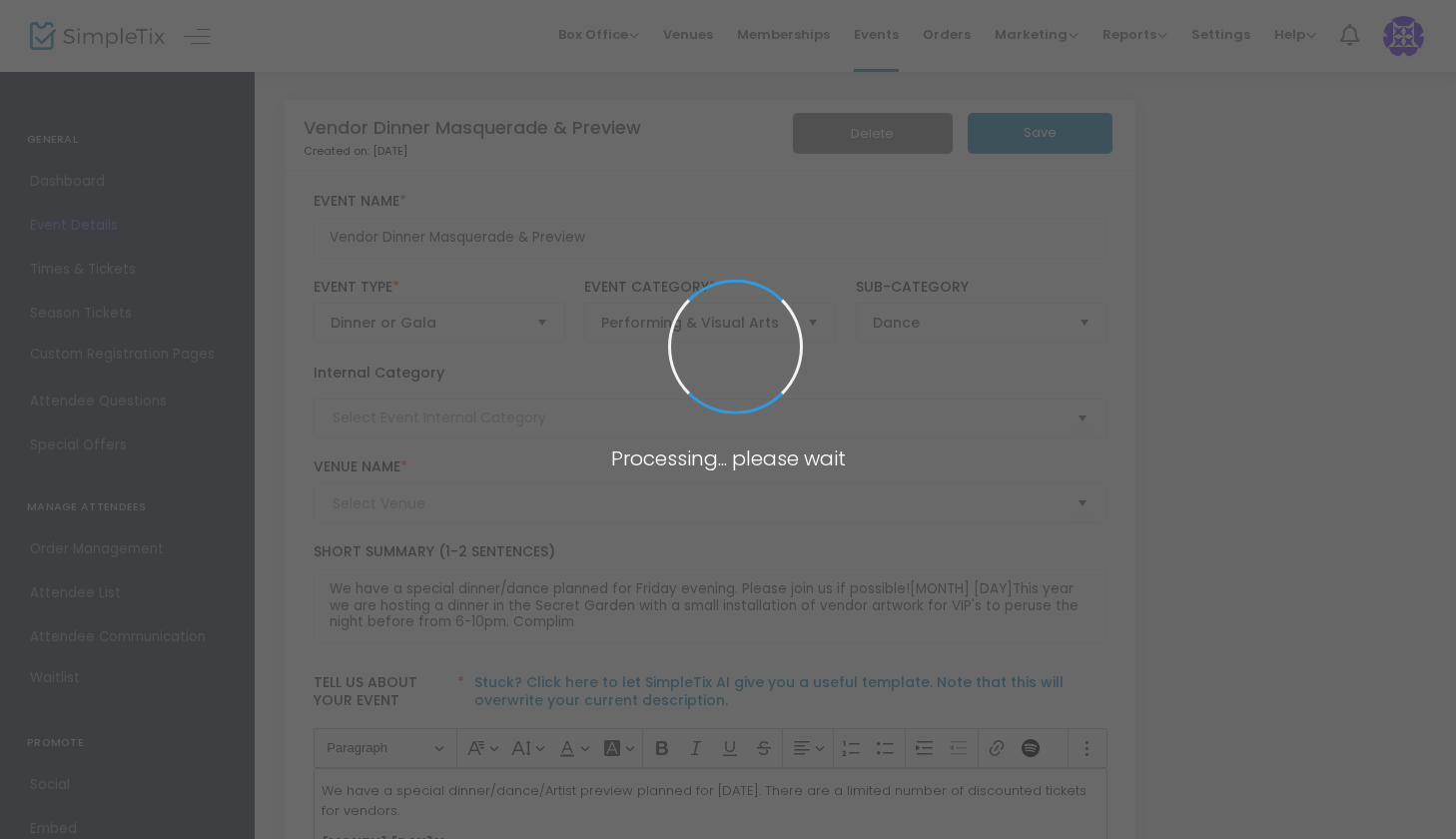 type on "VENDORS ONLY" 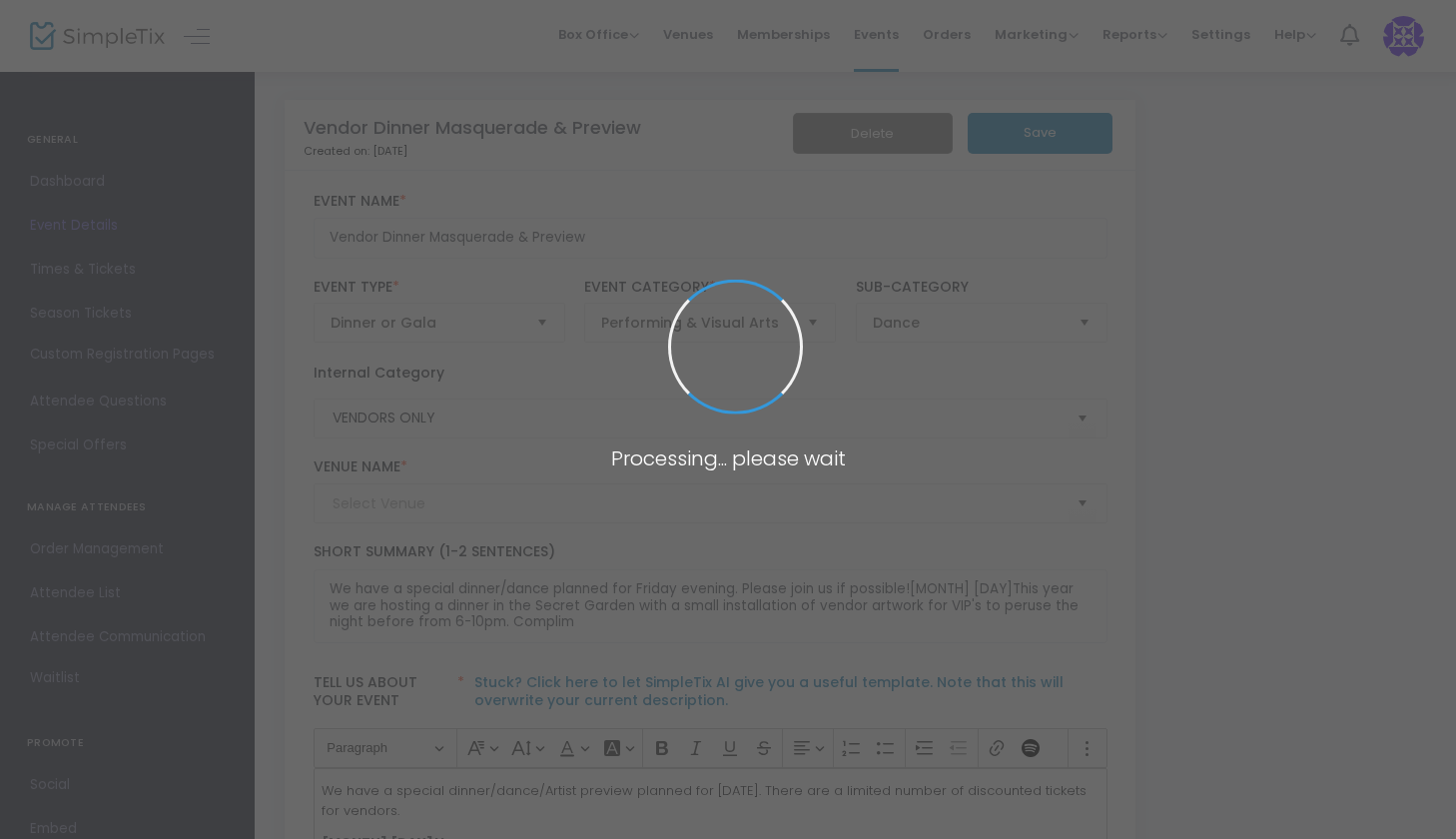 type on "Madonna Inn Secret Garden" 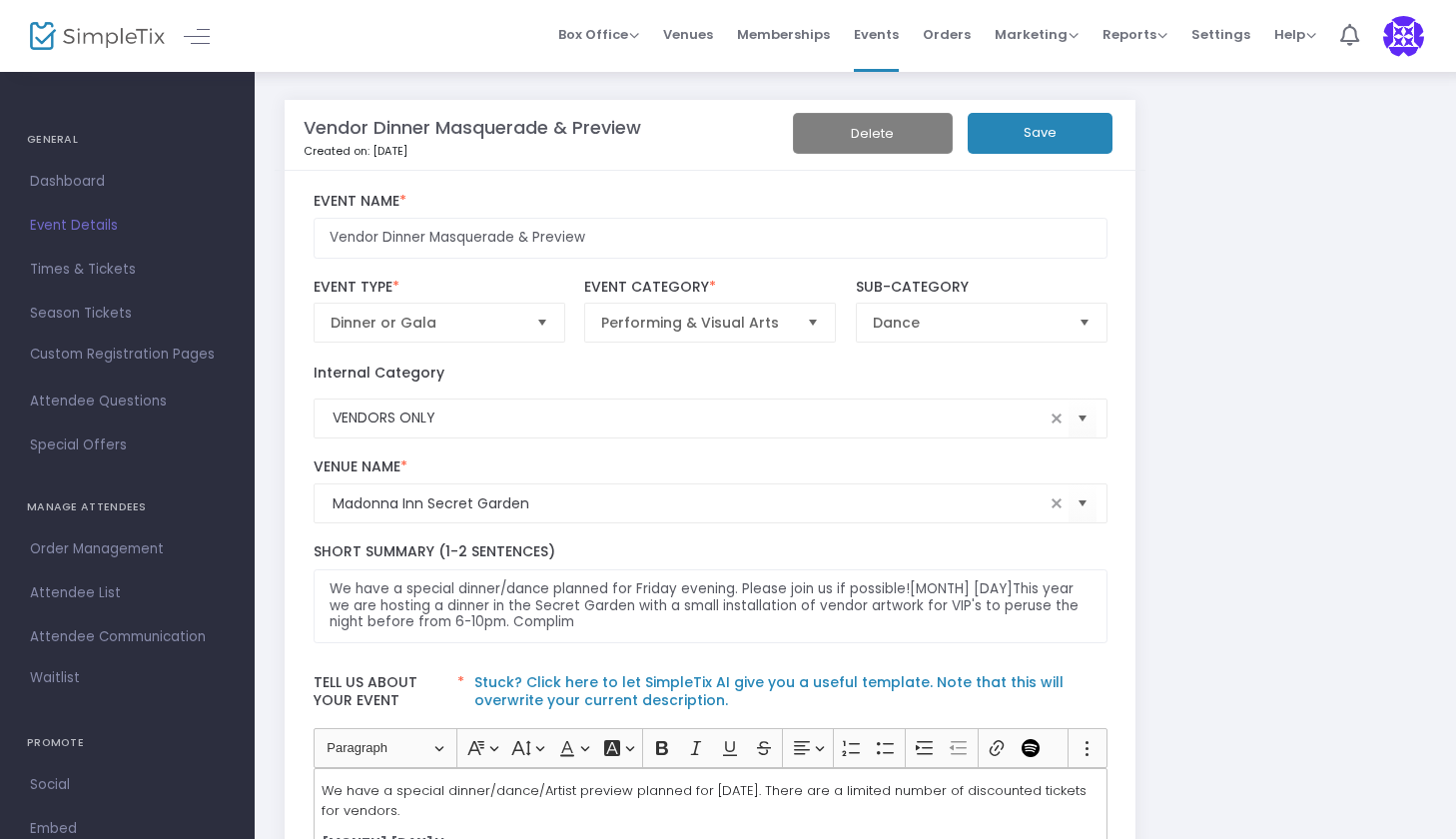 scroll, scrollTop: 0, scrollLeft: 0, axis: both 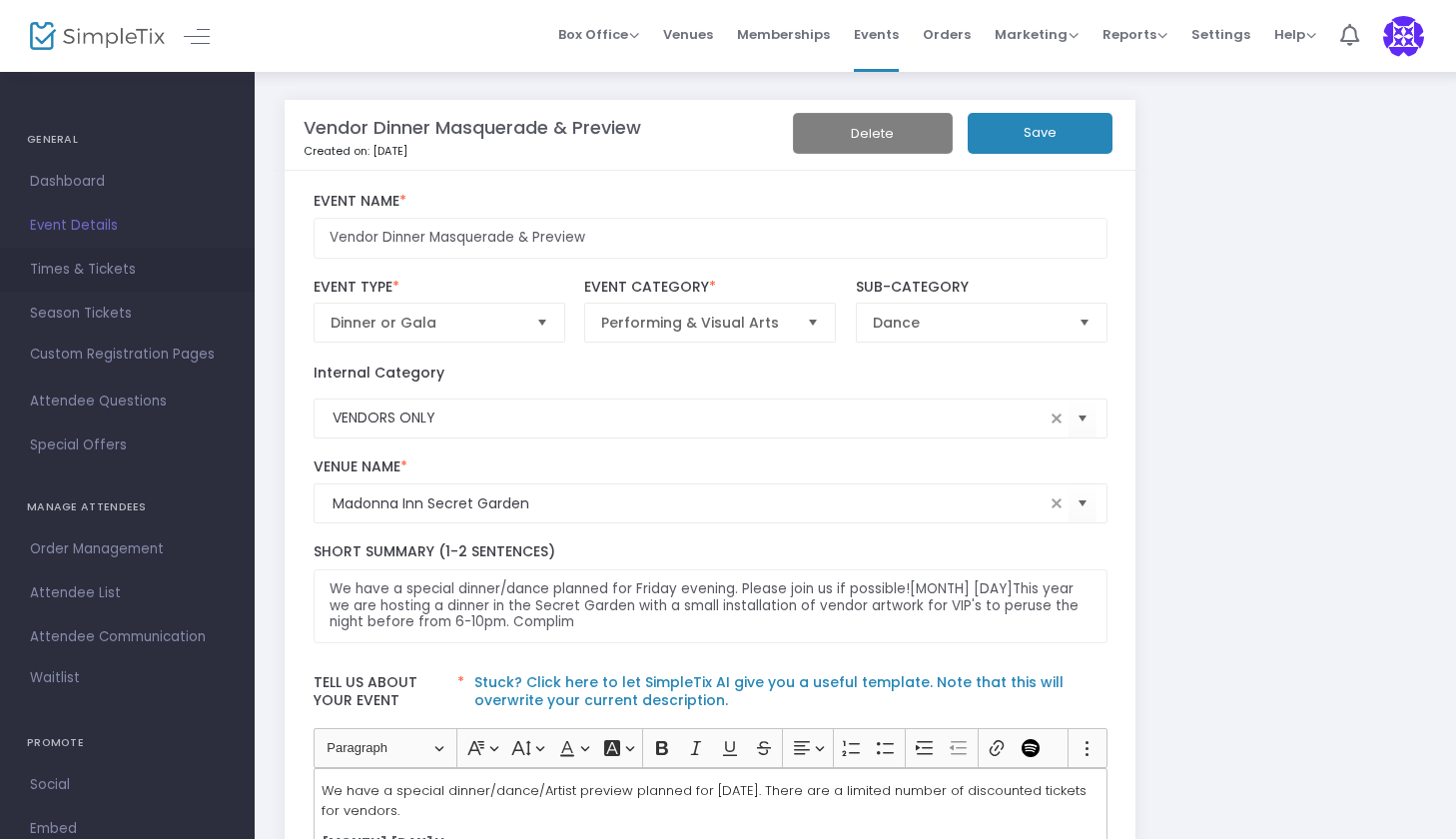 click on "Times & Tickets" at bounding box center [127, 270] 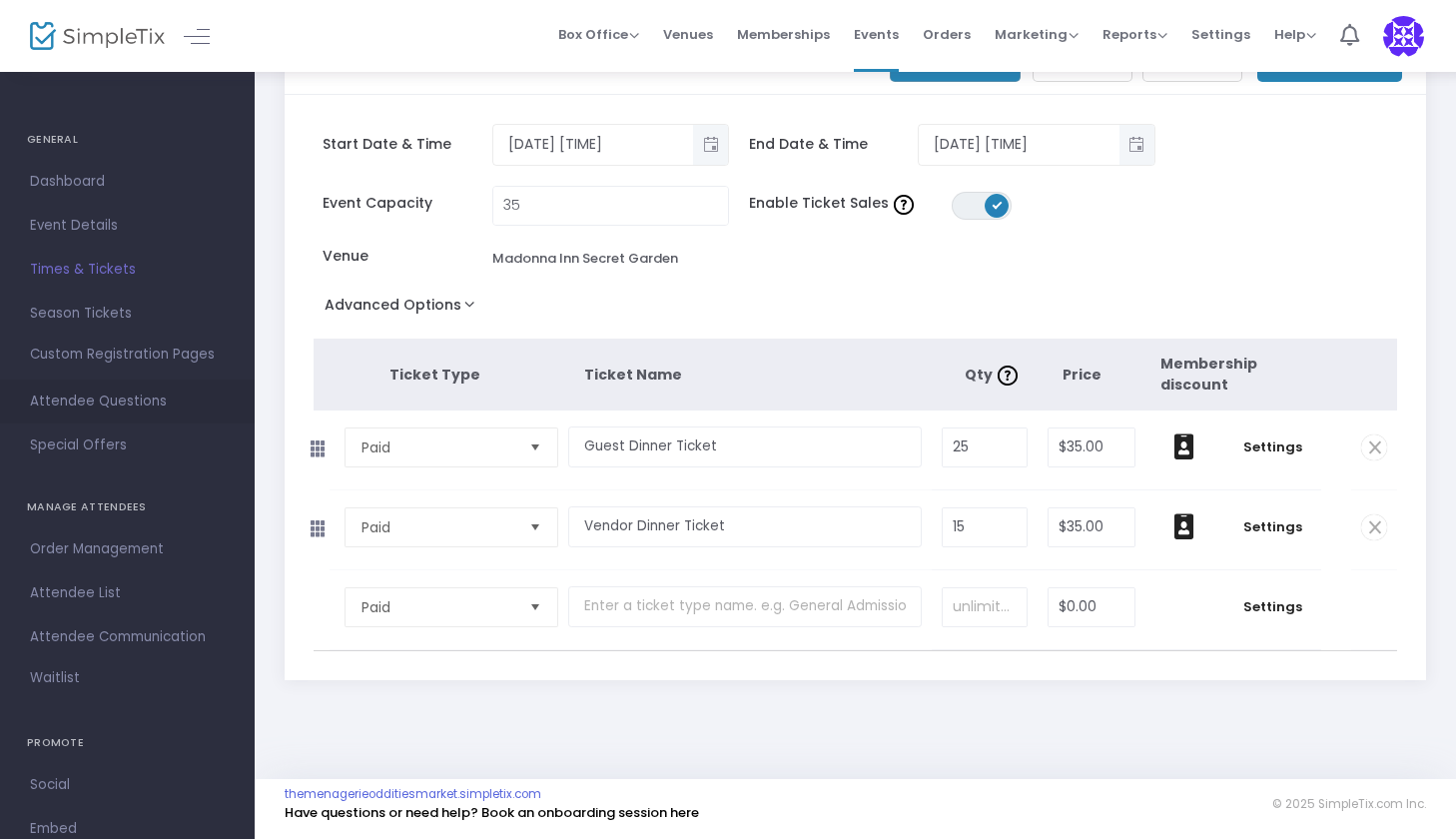 scroll, scrollTop: 79, scrollLeft: 0, axis: vertical 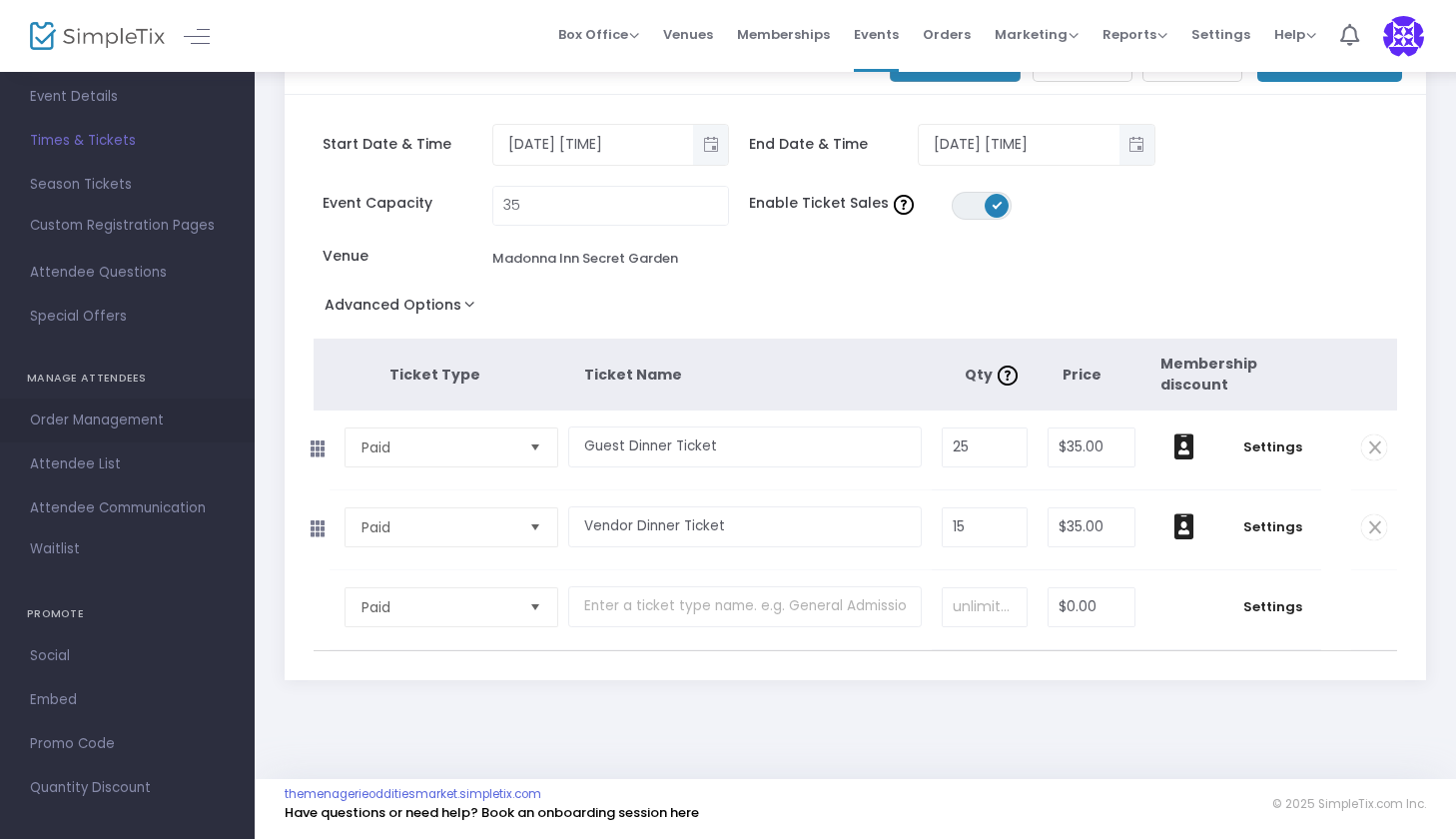 click on "Order Management" at bounding box center [127, 420] 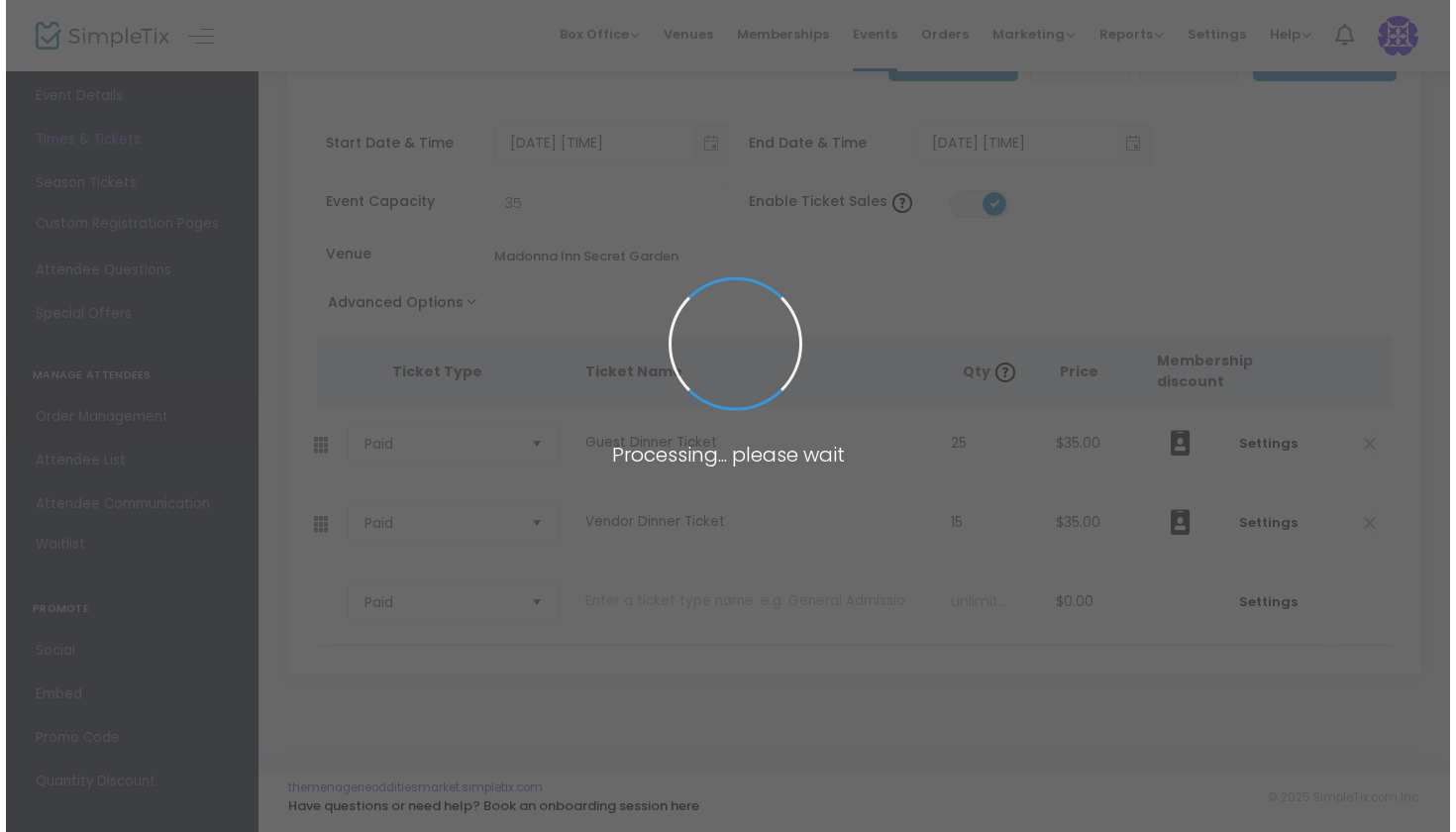 scroll, scrollTop: 0, scrollLeft: 0, axis: both 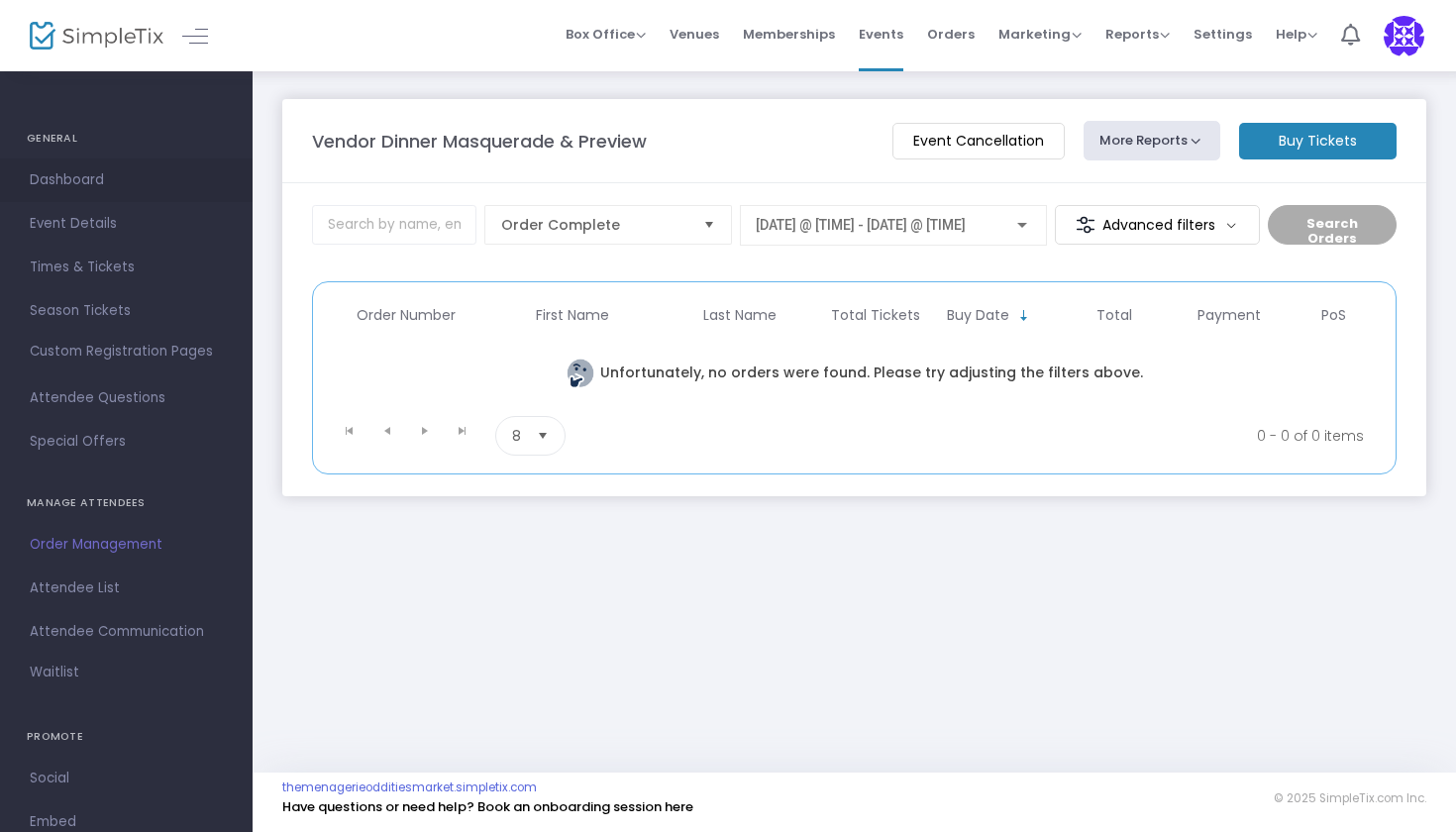 click on "Dashboard" at bounding box center [126, 180] 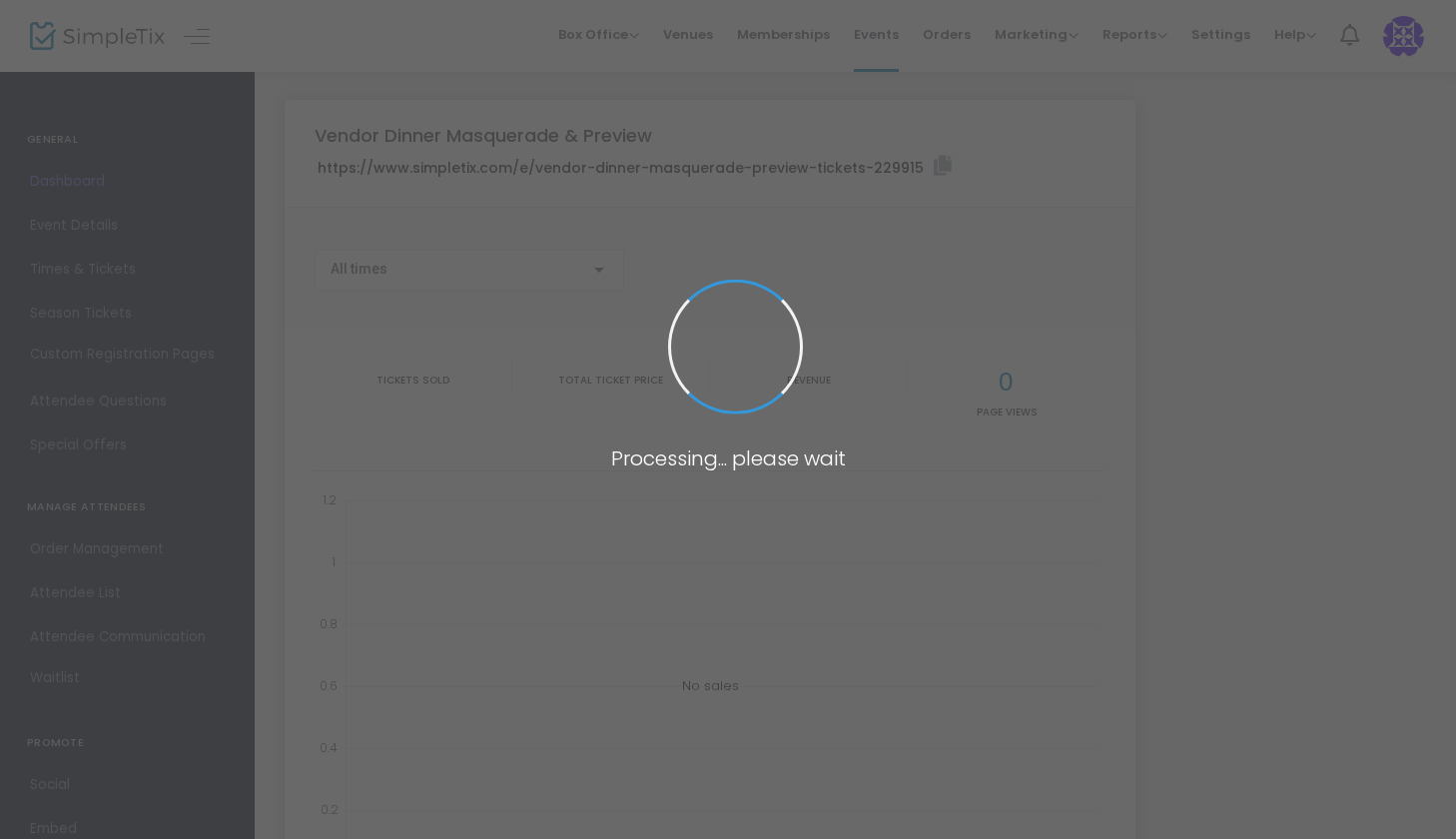 type on "https://www.simpletix.com/e/vendor-dinner-masquerade-preview-tickets-229915" 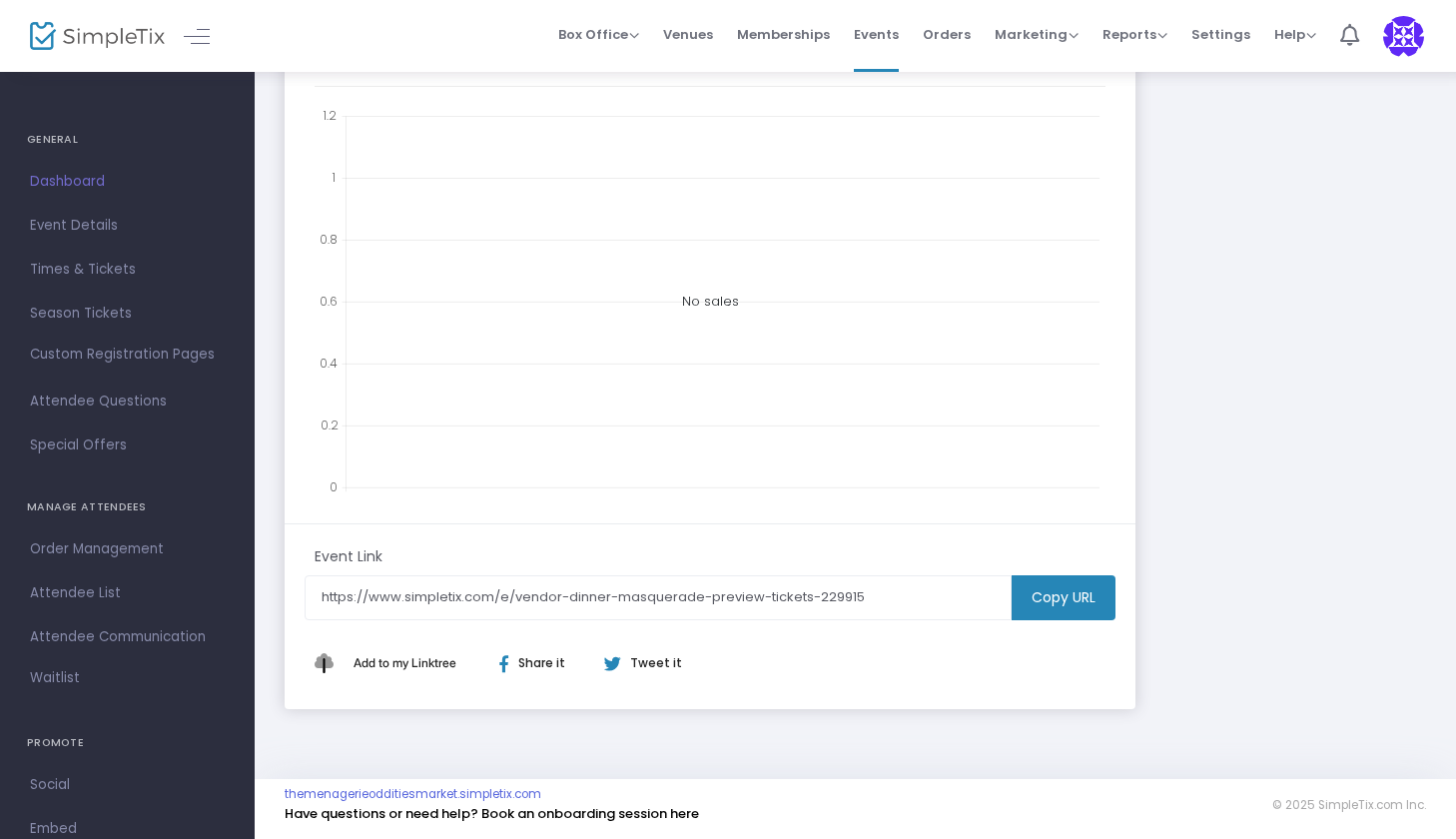 scroll, scrollTop: 384, scrollLeft: 0, axis: vertical 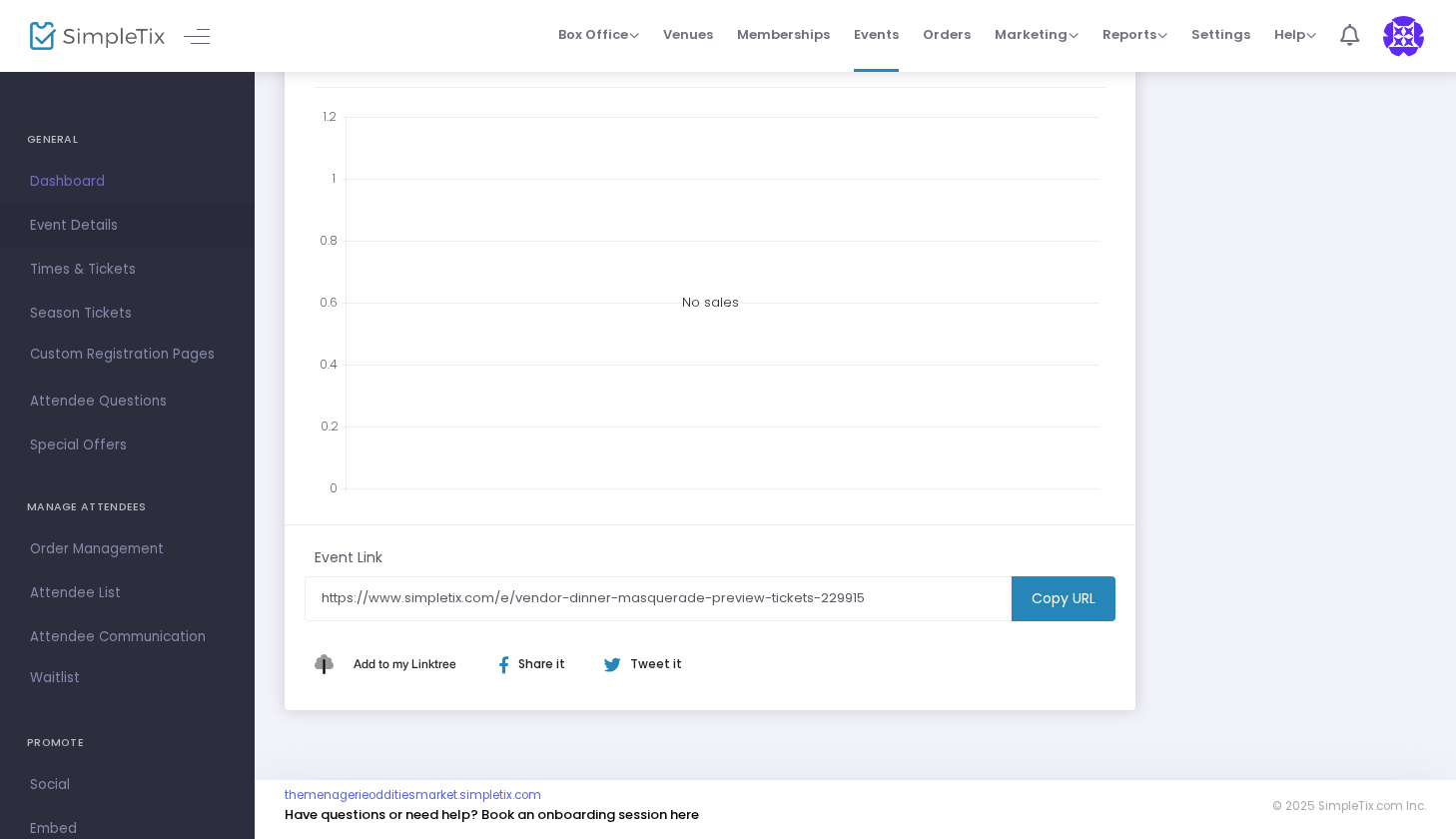 click on "Event Details" at bounding box center (127, 226) 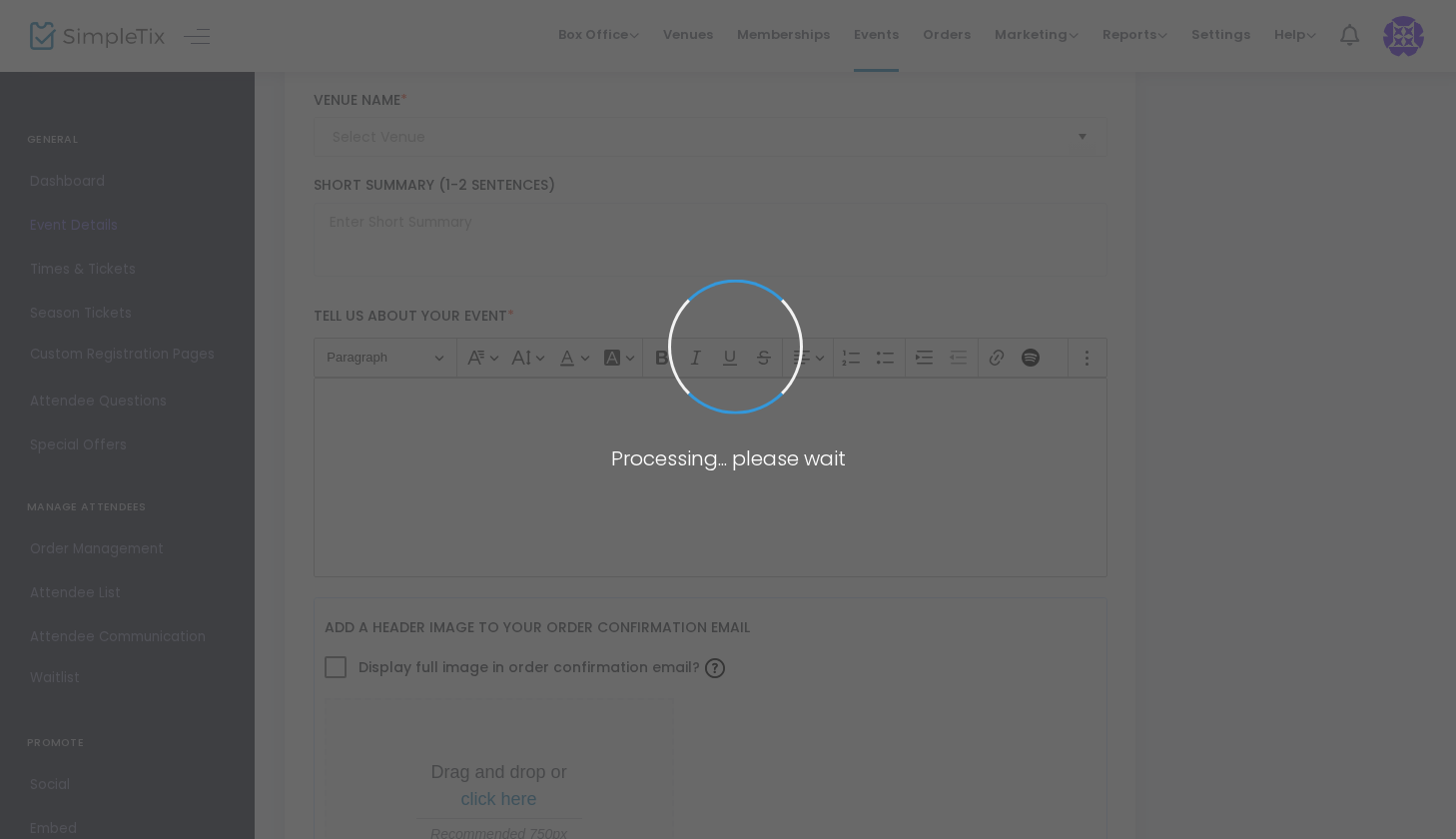 type on "Vendor Dinner Masquerade & Preview" 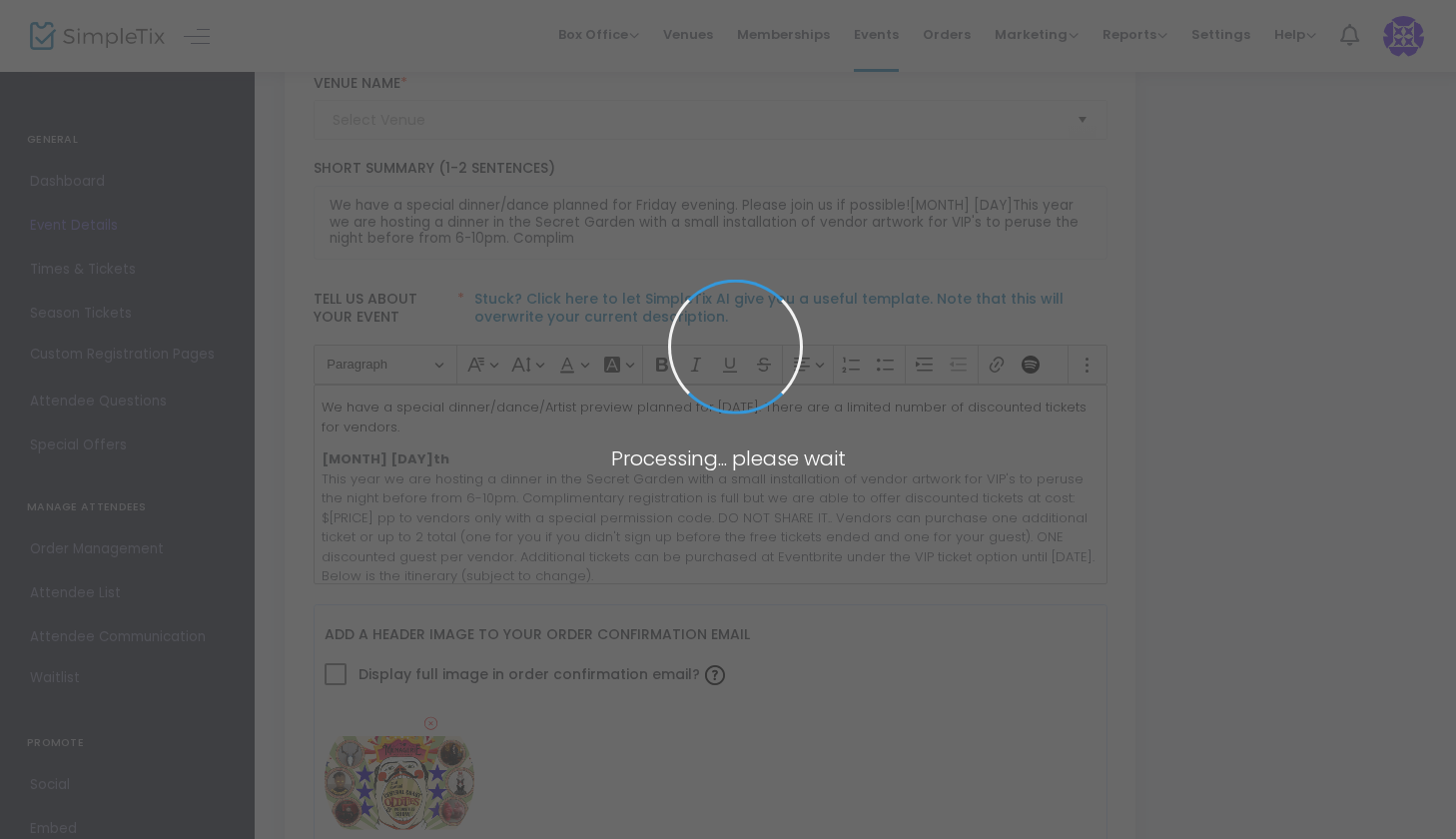 type on "VENDORS ONLY" 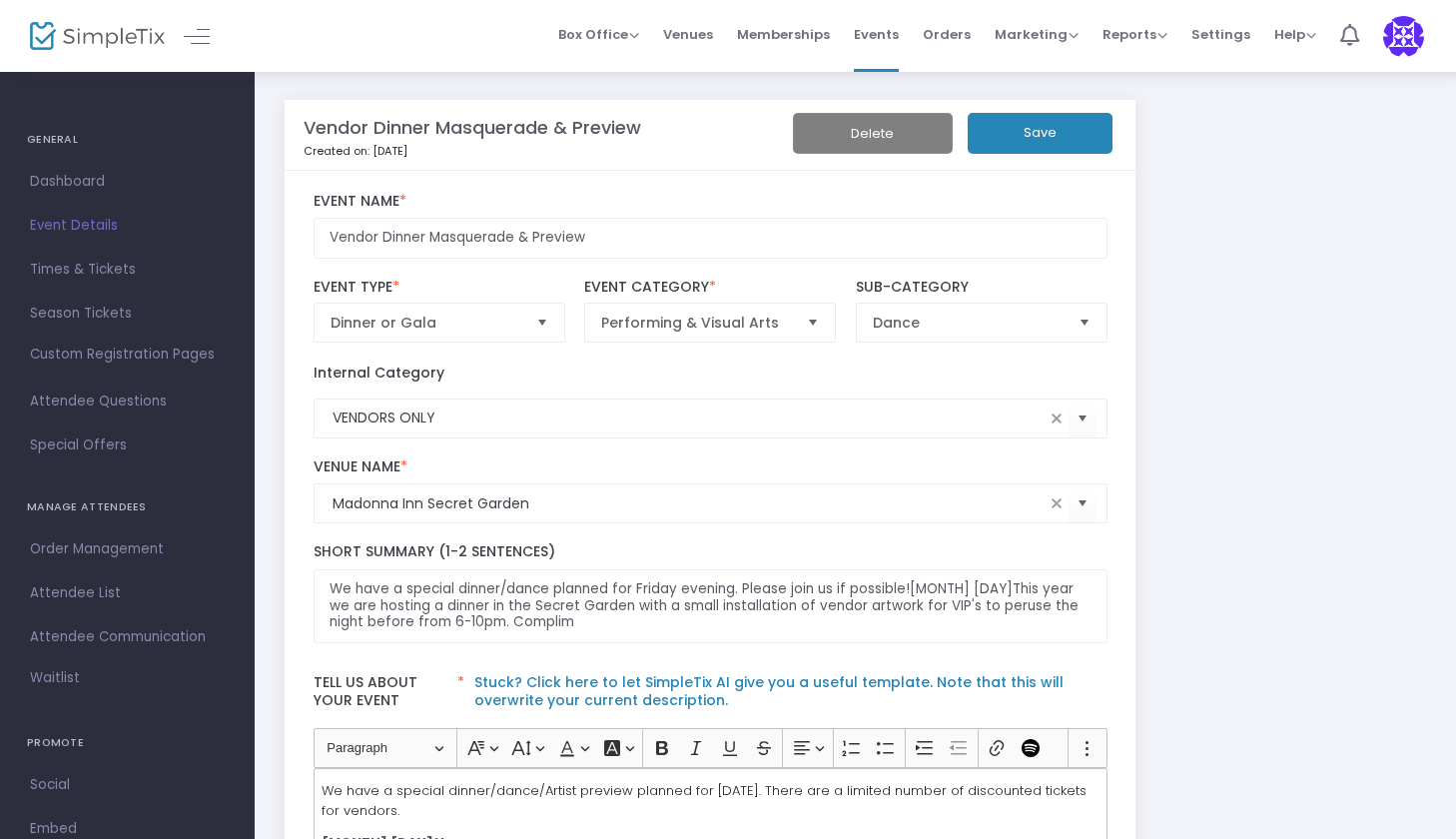 scroll, scrollTop: 0, scrollLeft: 0, axis: both 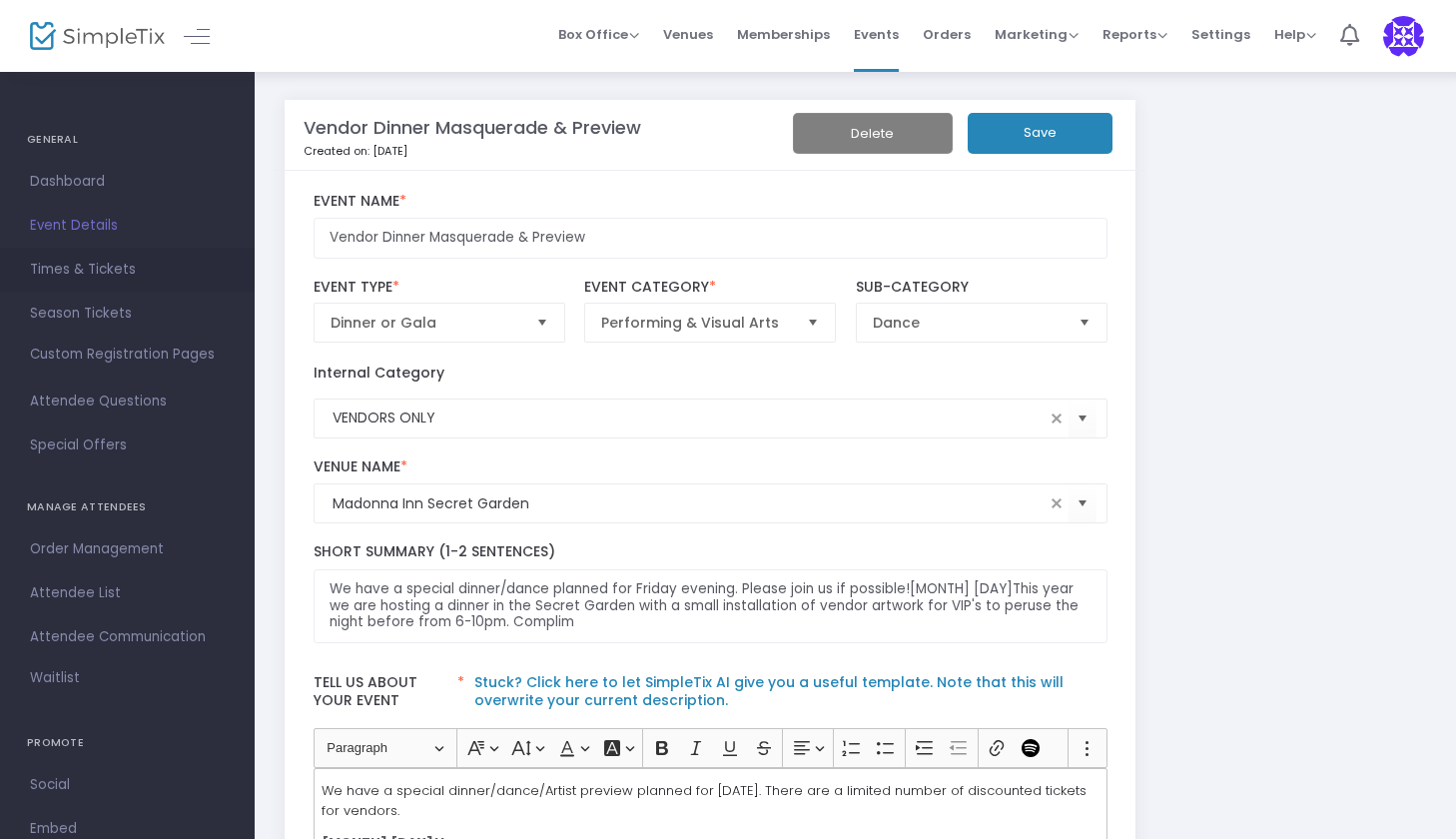 click on "Times & Tickets" at bounding box center (127, 270) 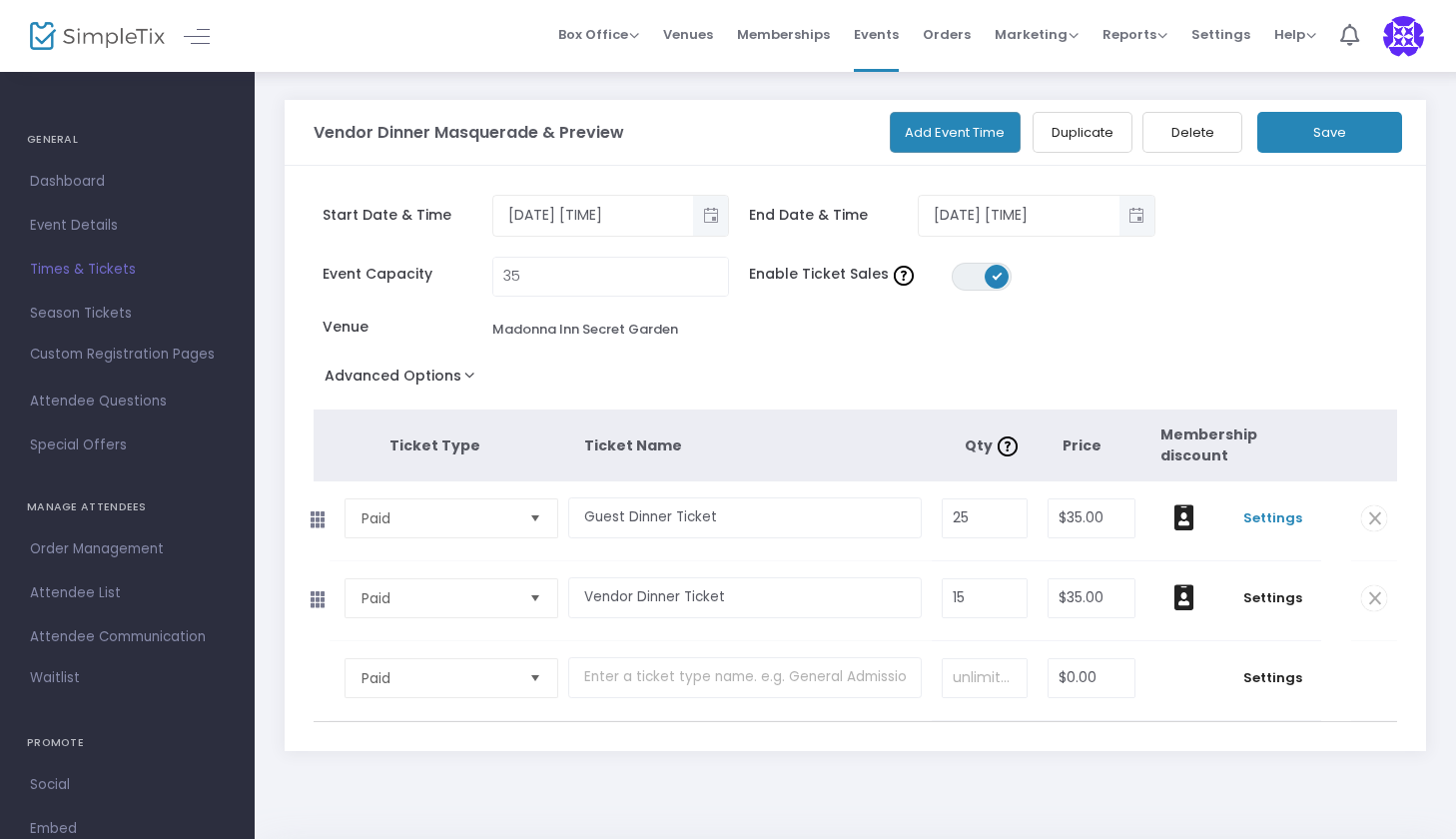 click on "Settings" at bounding box center (1272, 518) 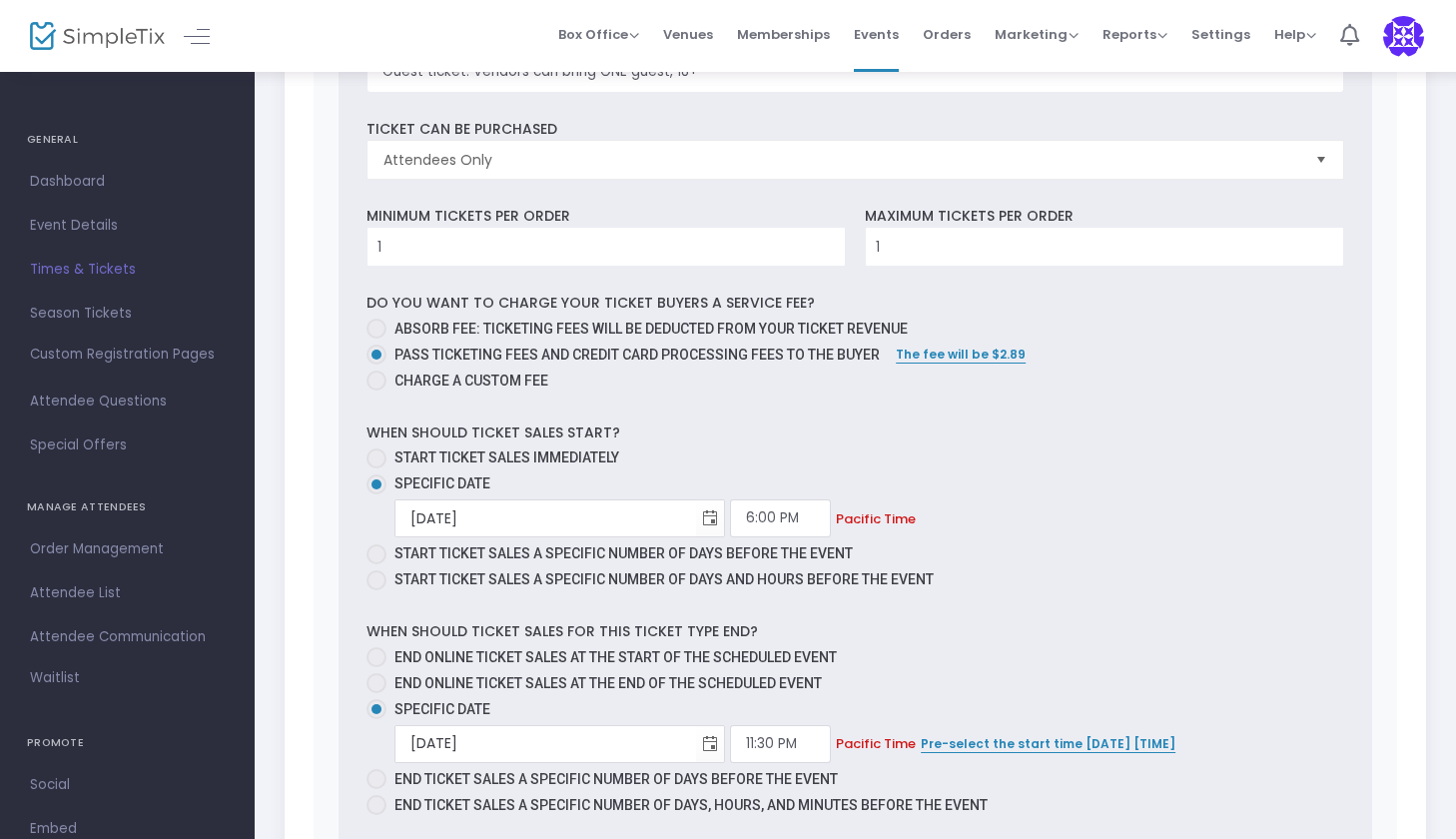 scroll, scrollTop: 820, scrollLeft: 0, axis: vertical 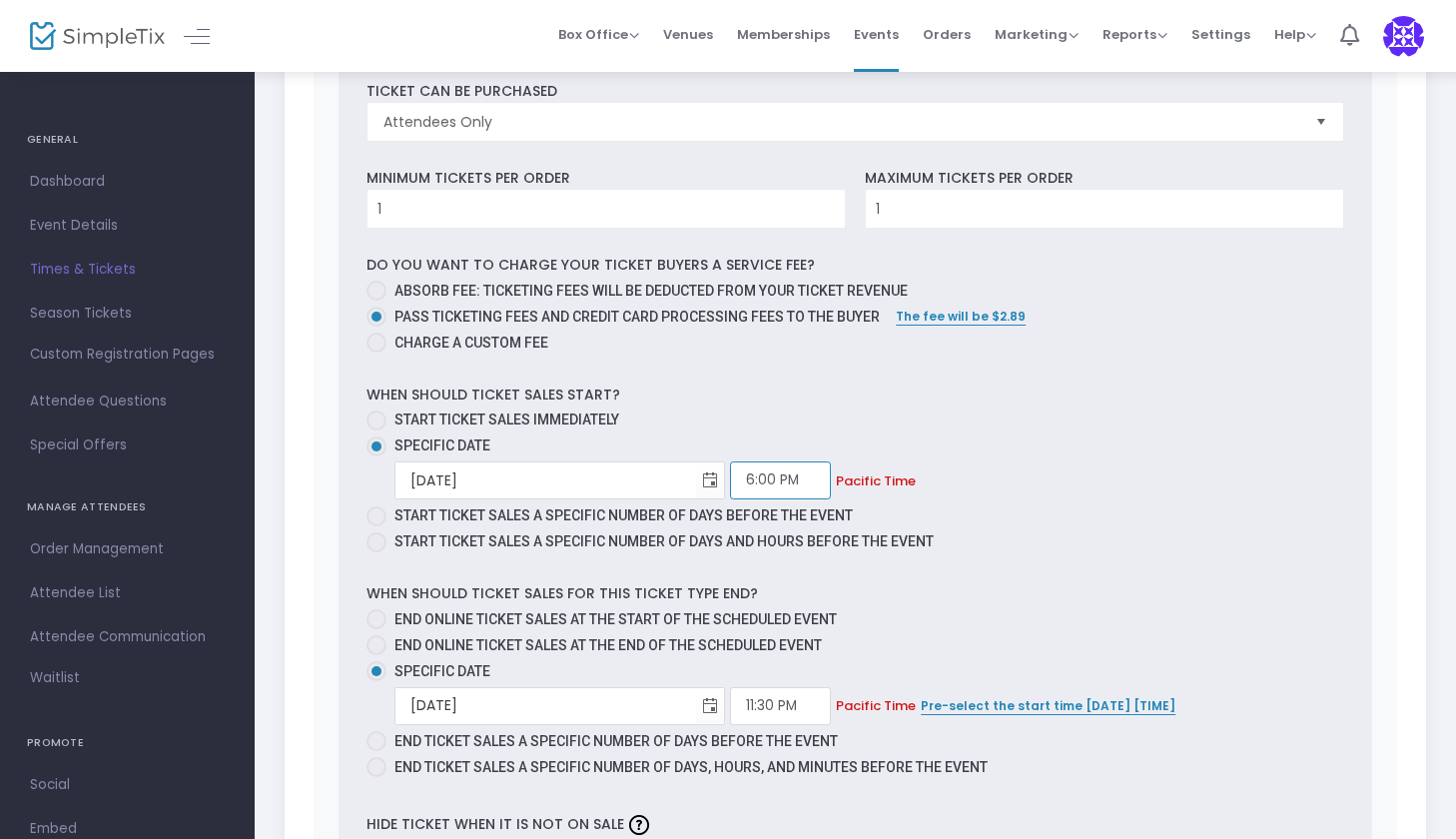 click on "6:00 PM" at bounding box center (780, 480) 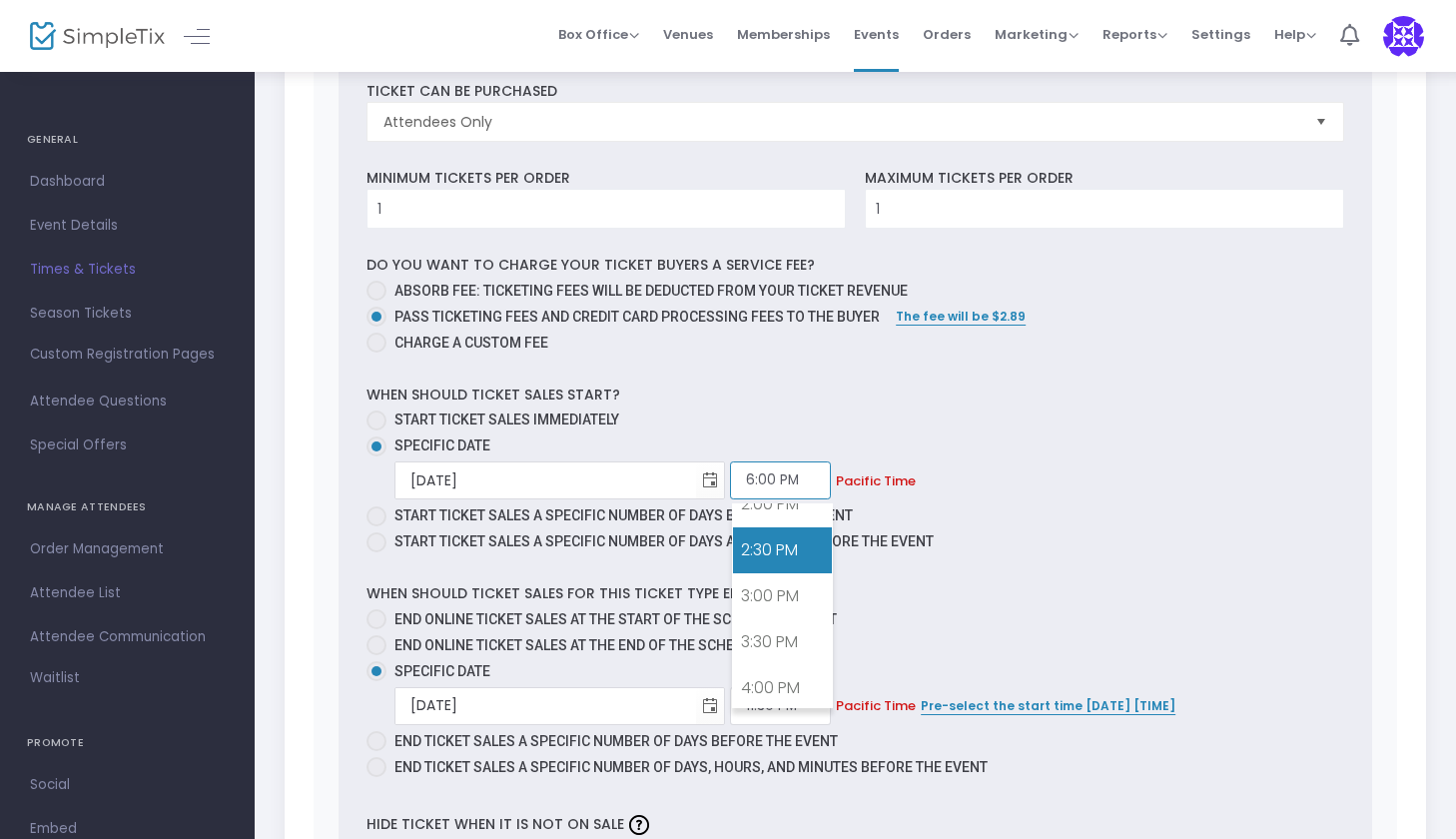 scroll, scrollTop: 1314, scrollLeft: 0, axis: vertical 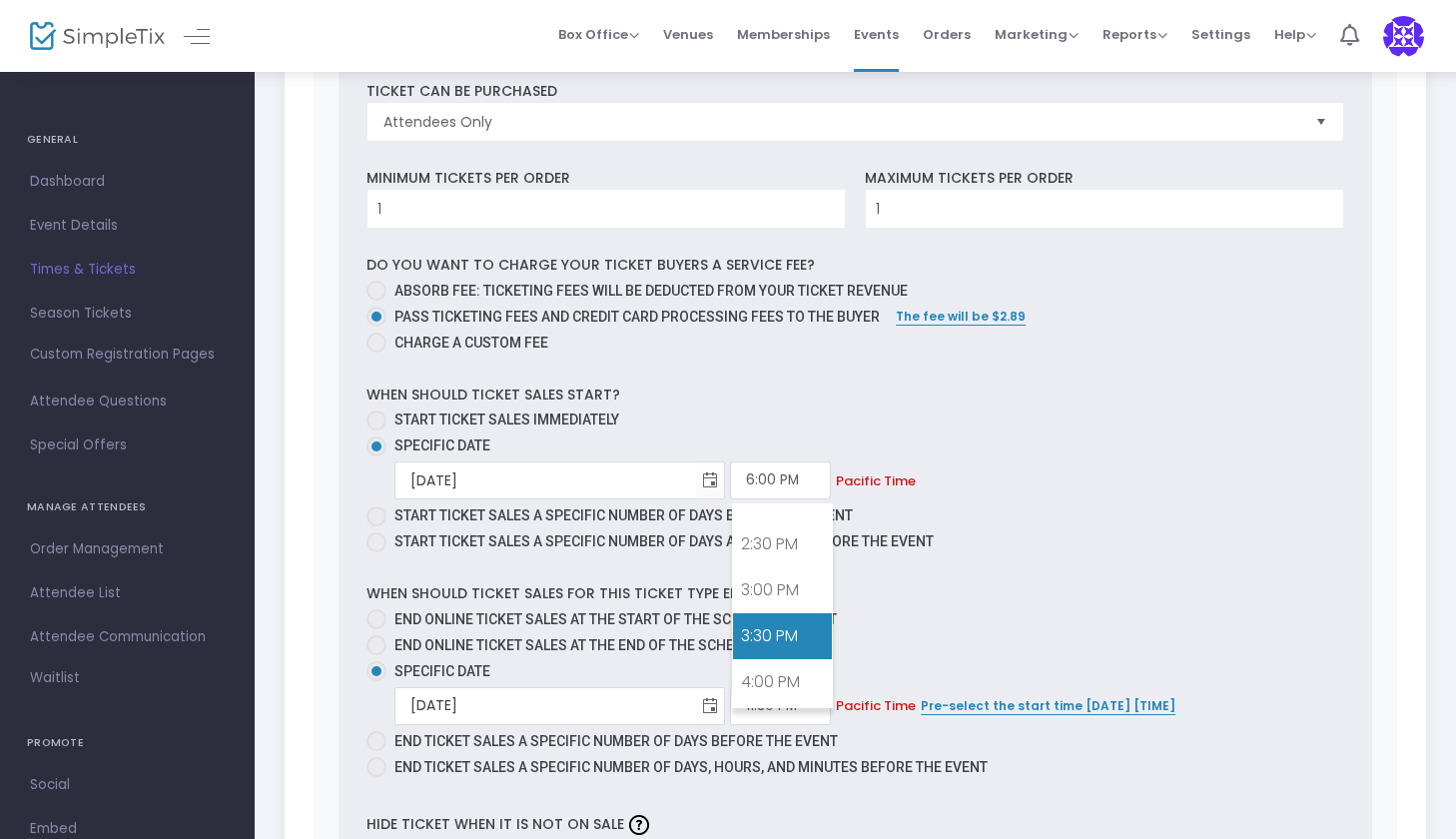 click on "3:30 PM" at bounding box center [782, 636] 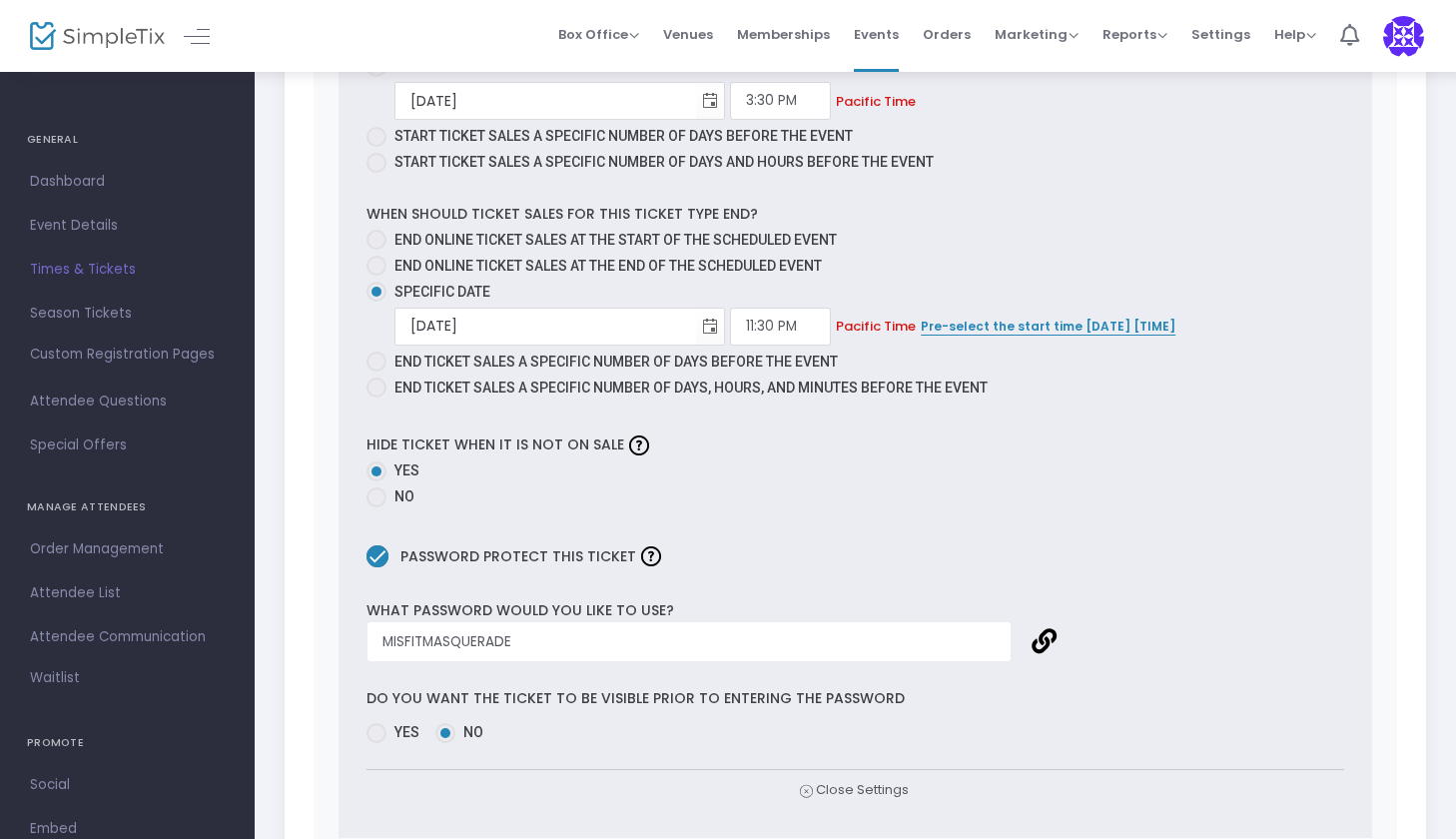scroll, scrollTop: 1570, scrollLeft: 0, axis: vertical 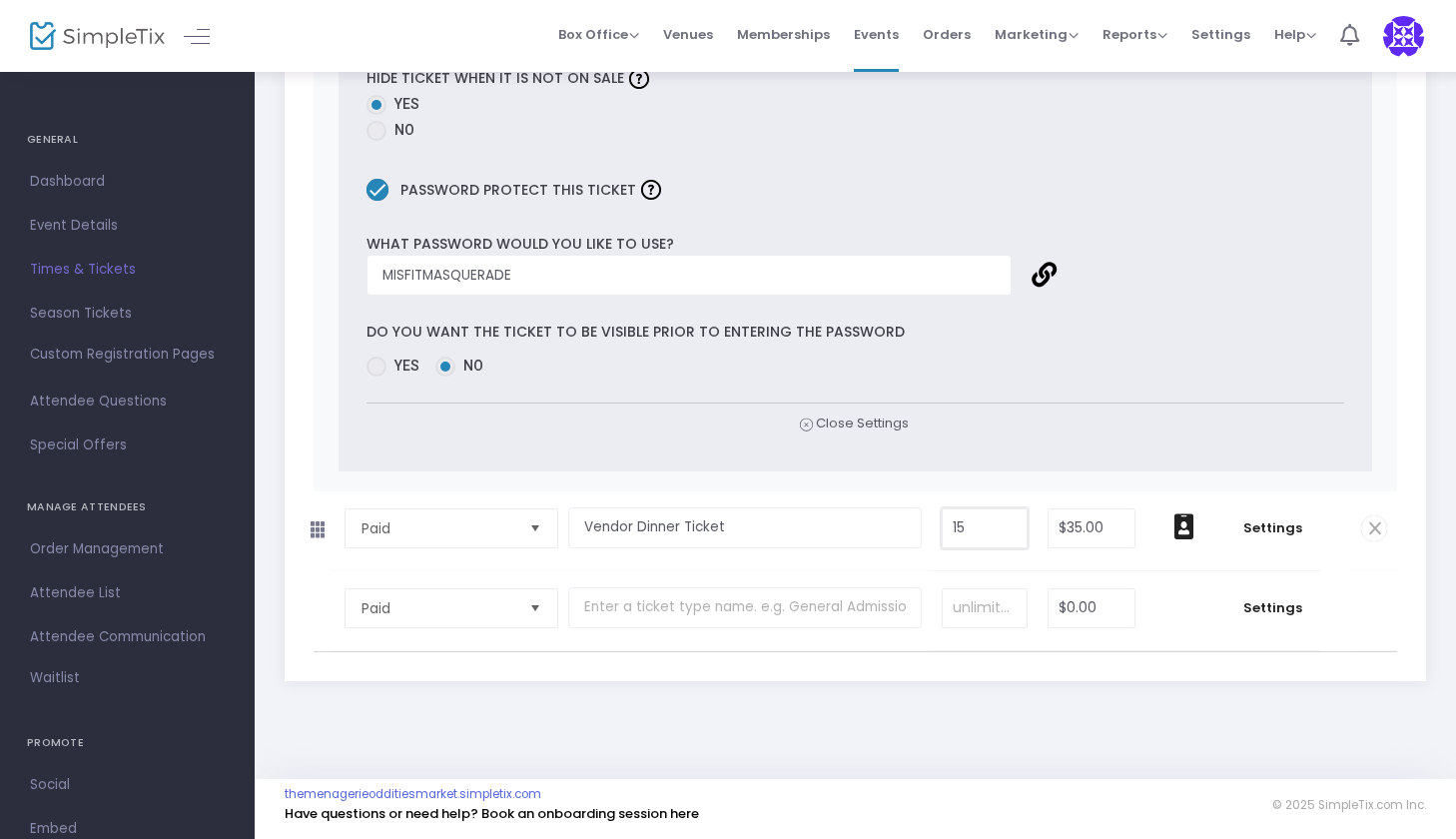 click on "15" at bounding box center [985, 528] 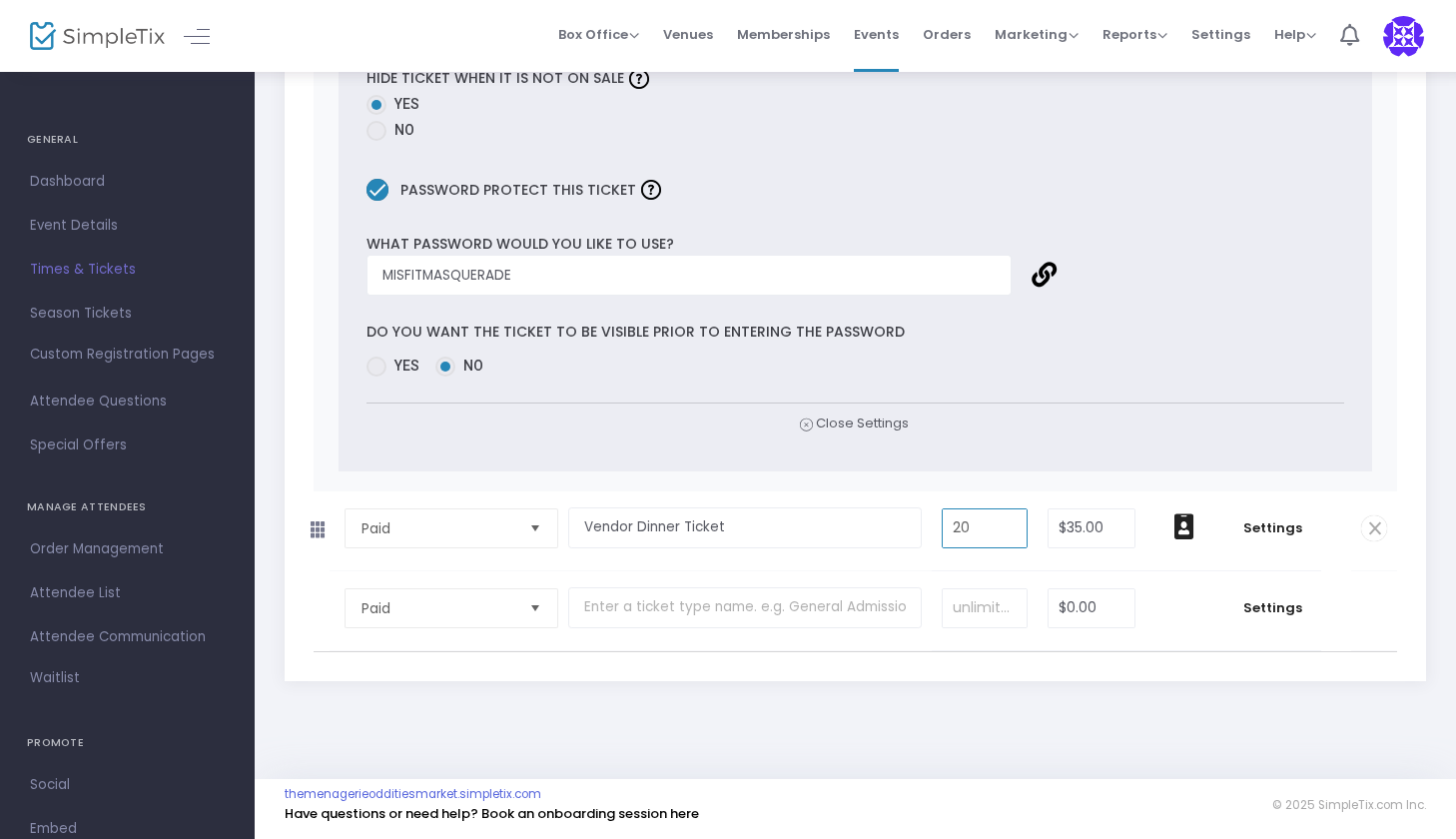 type on "20" 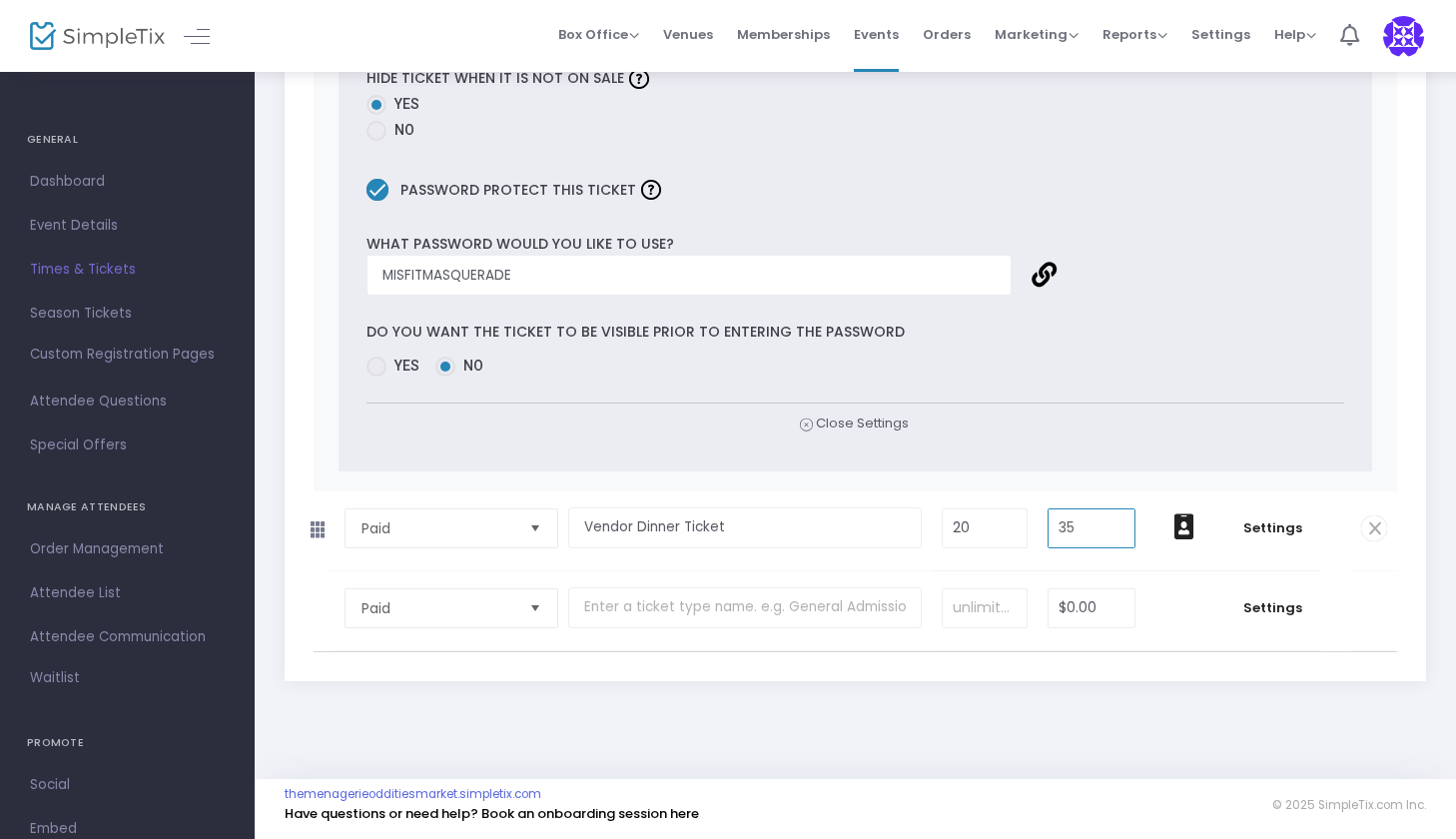 type on "$35.00" 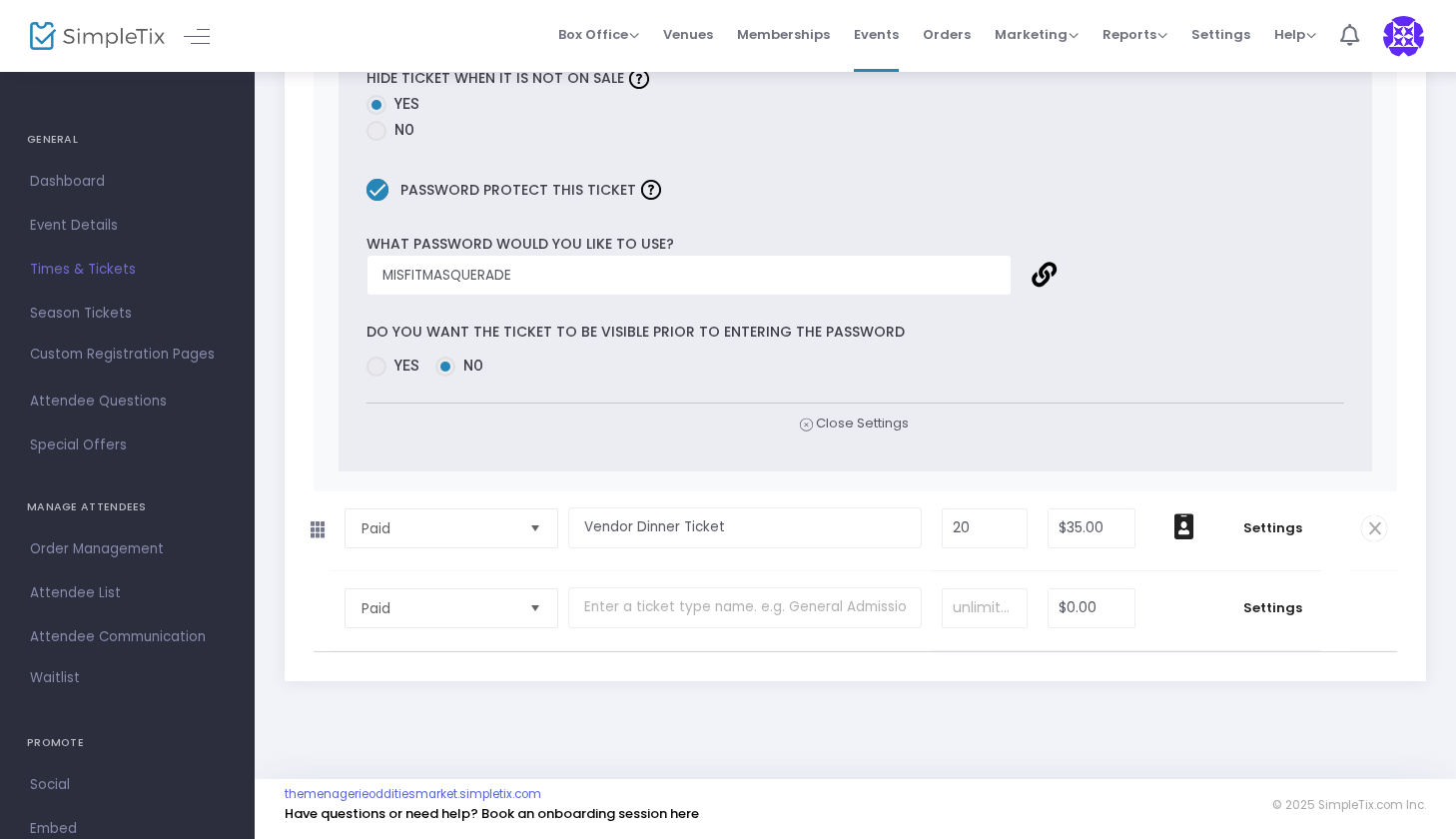 click on "Settings" 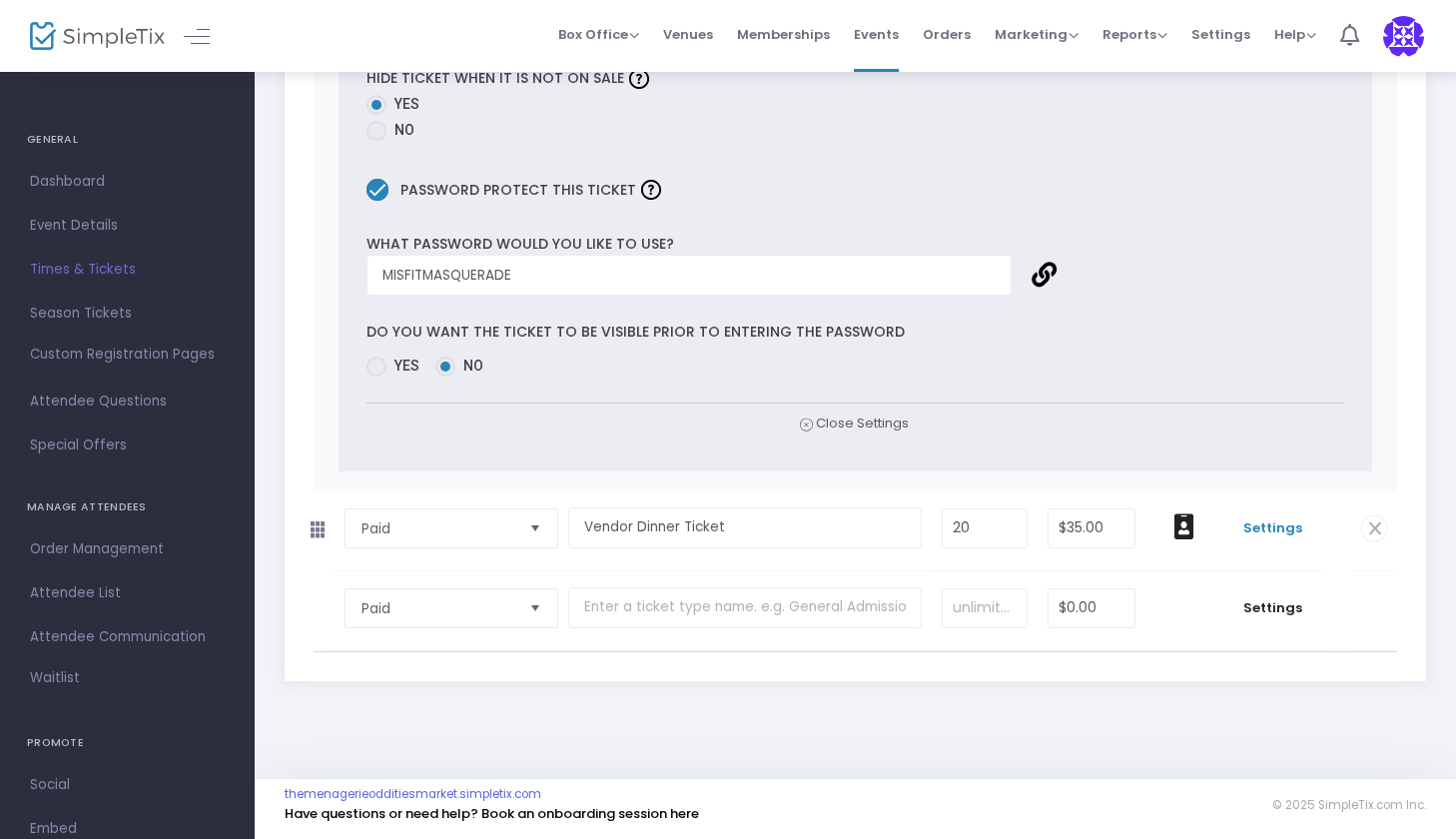 click on "Settings" at bounding box center [1272, 528] 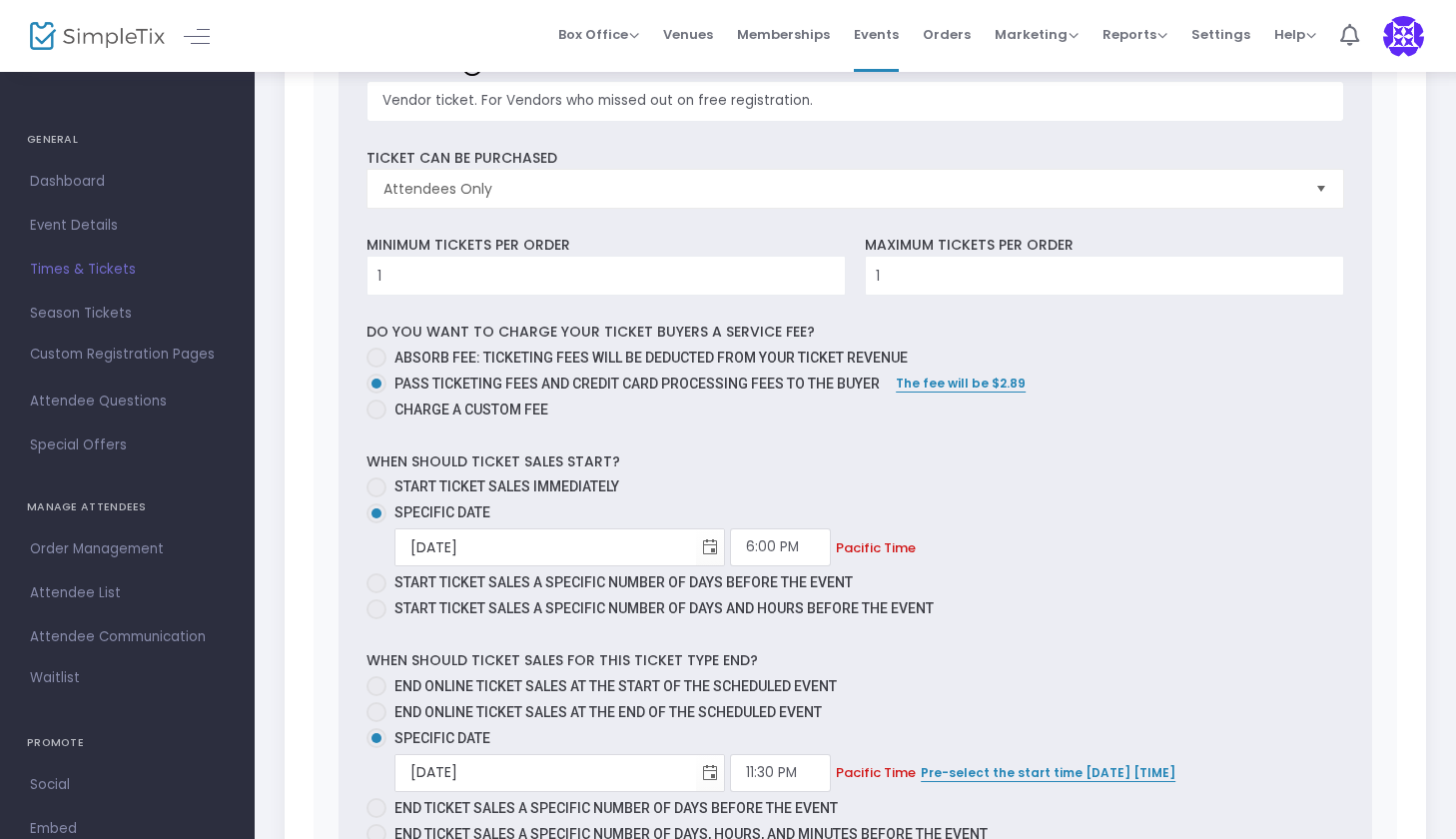 scroll, scrollTop: 2347, scrollLeft: 0, axis: vertical 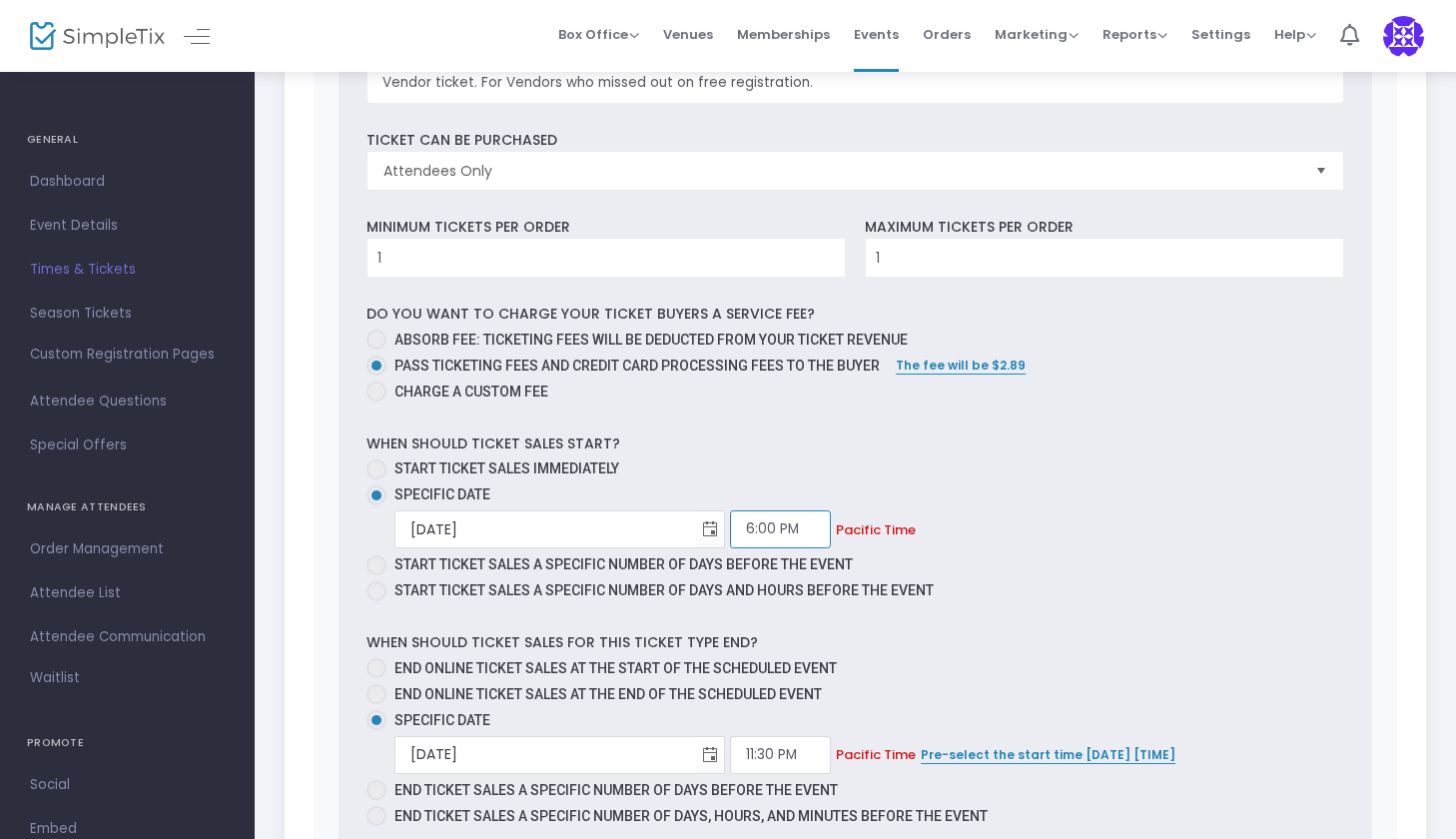 click on "6:00 PM" at bounding box center [780, 529] 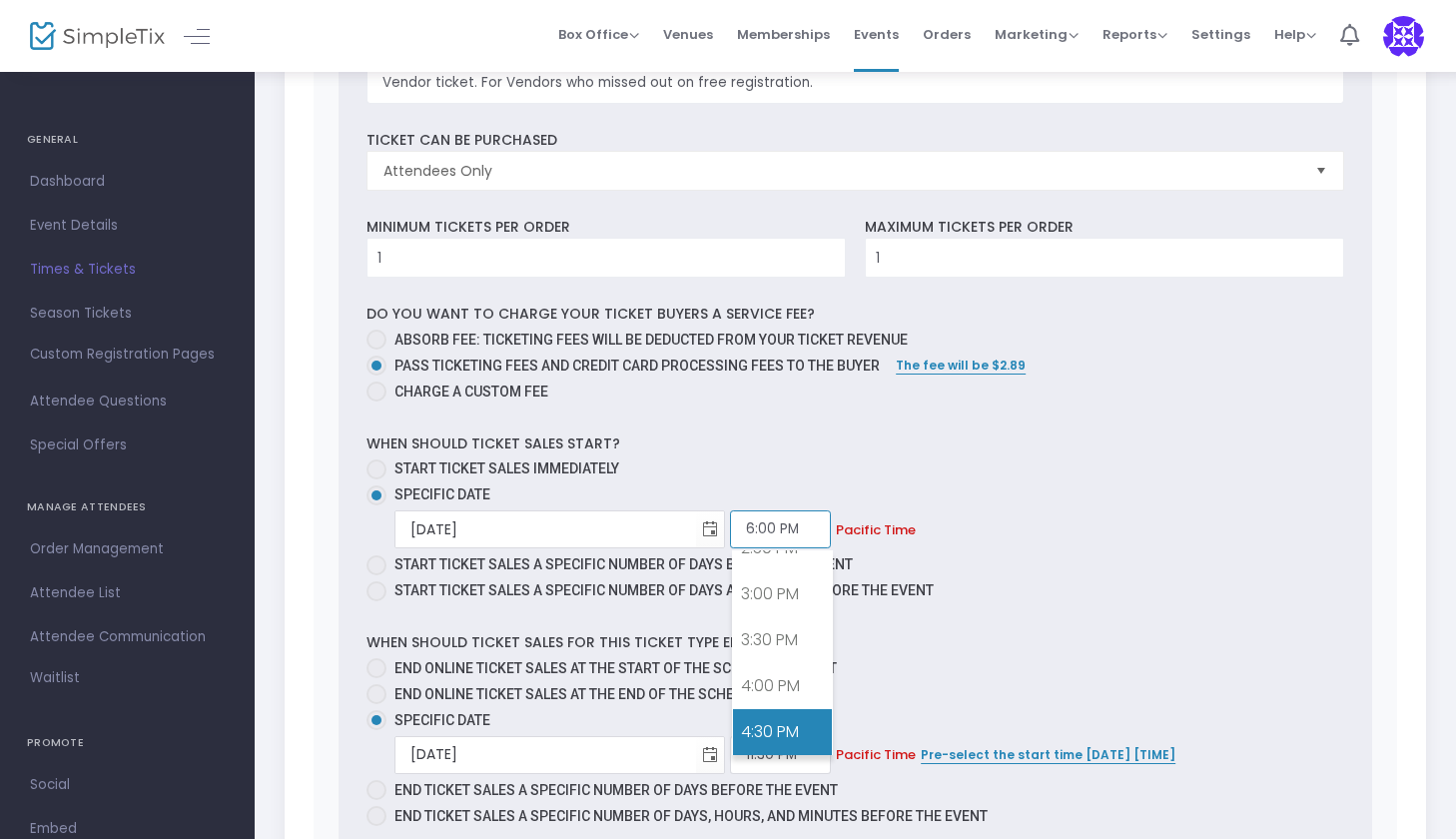 scroll, scrollTop: 1322, scrollLeft: 0, axis: vertical 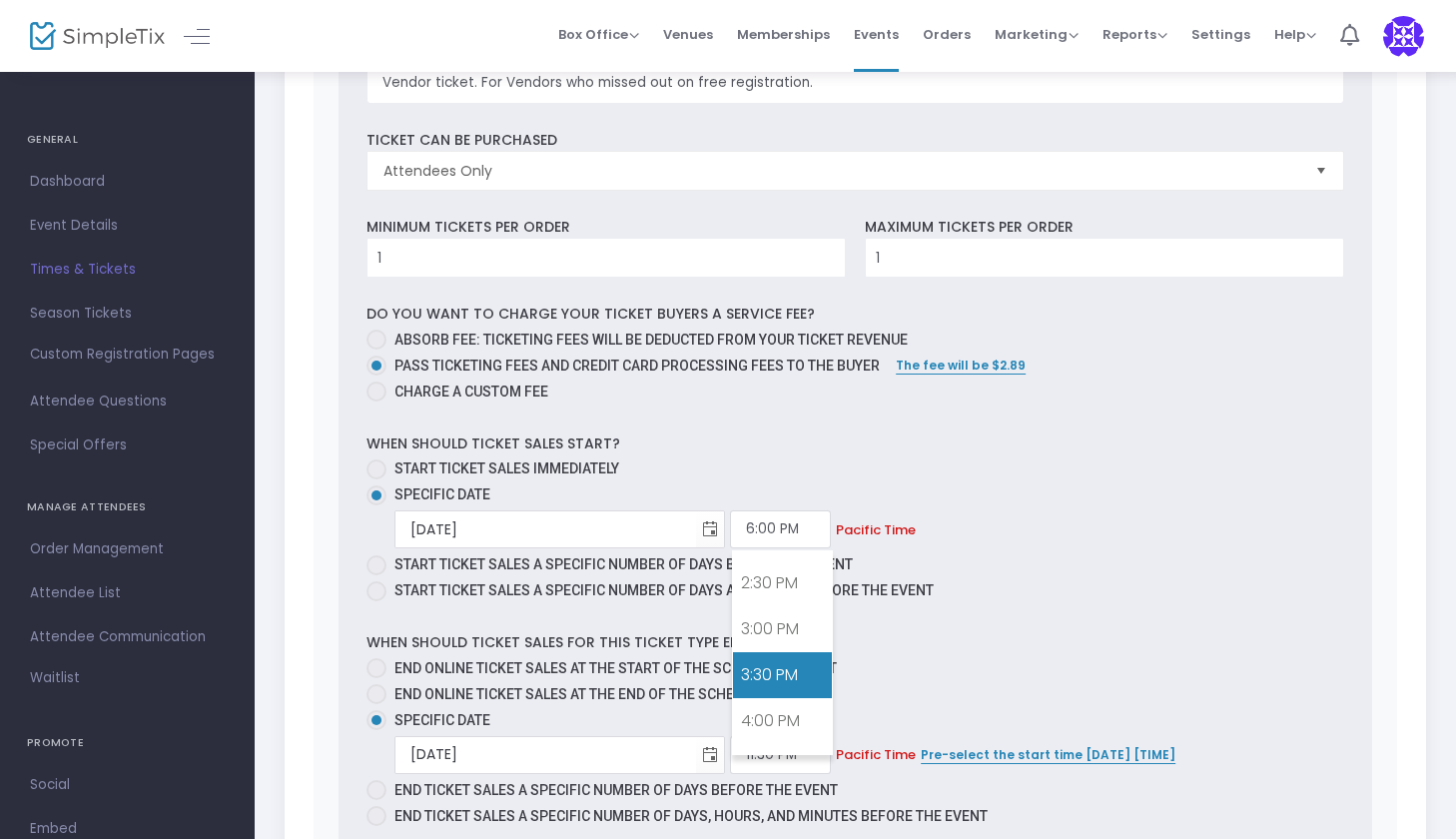 click on "3:30 PM" at bounding box center [782, 675] 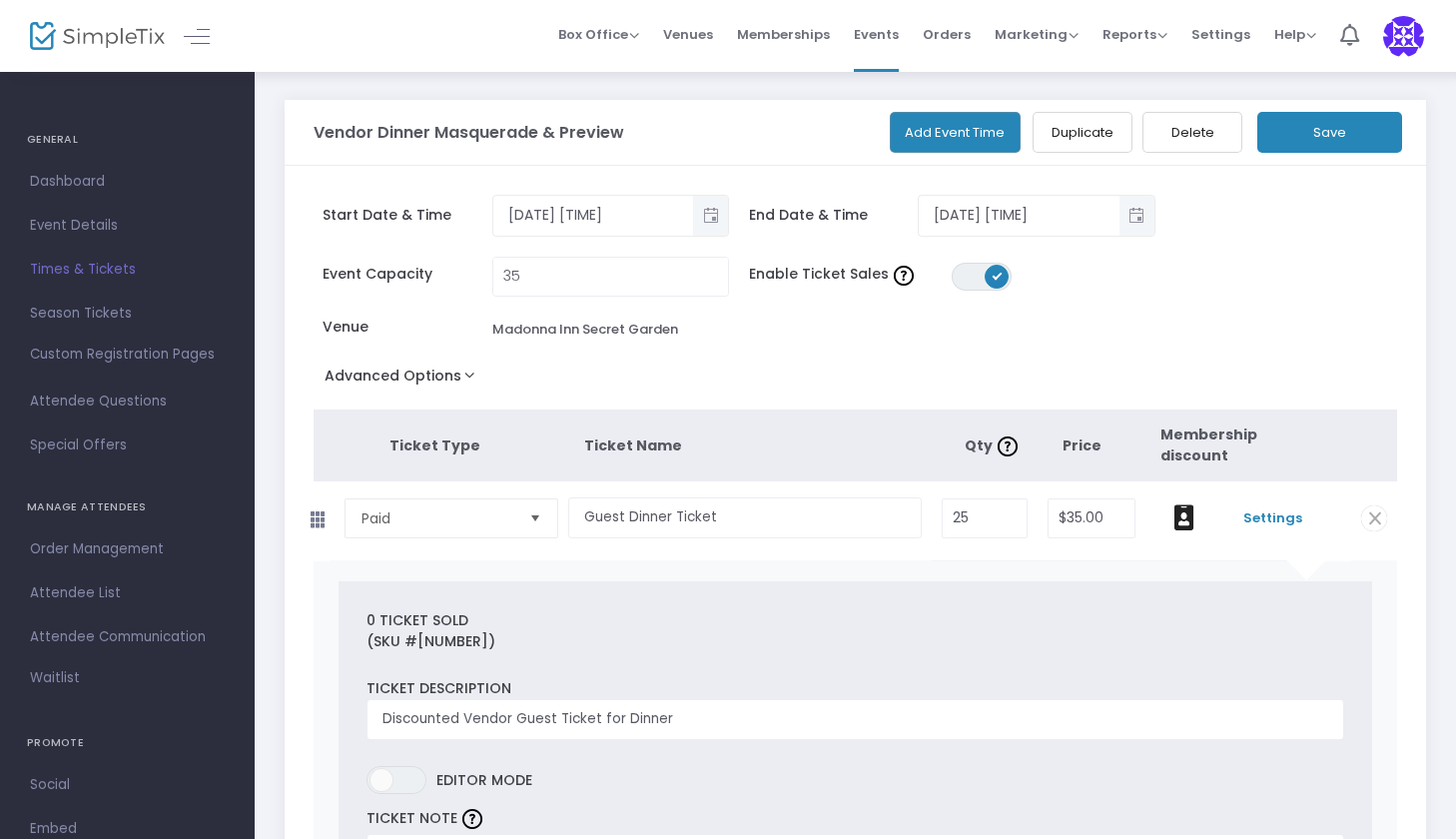 scroll, scrollTop: 0, scrollLeft: 0, axis: both 